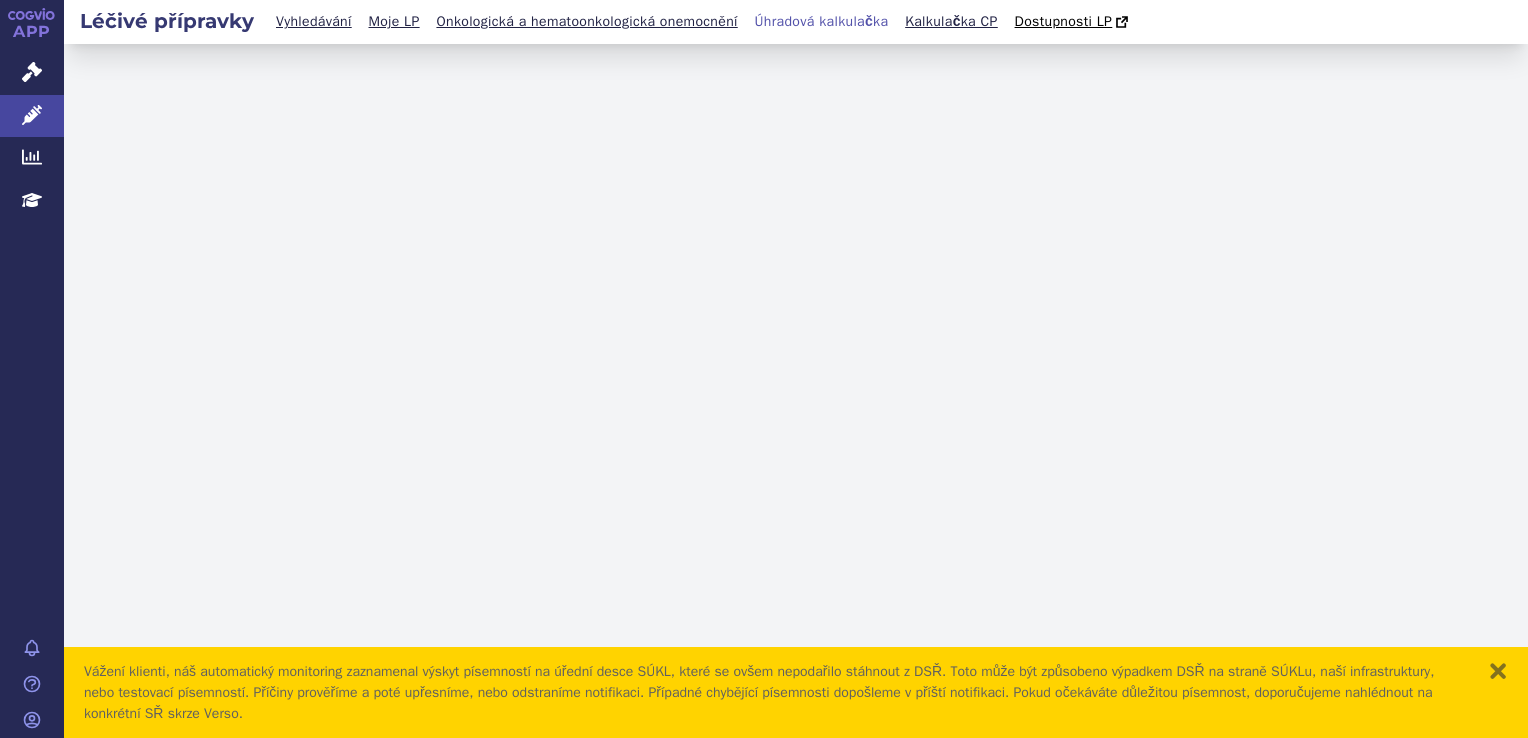 scroll, scrollTop: 0, scrollLeft: 0, axis: both 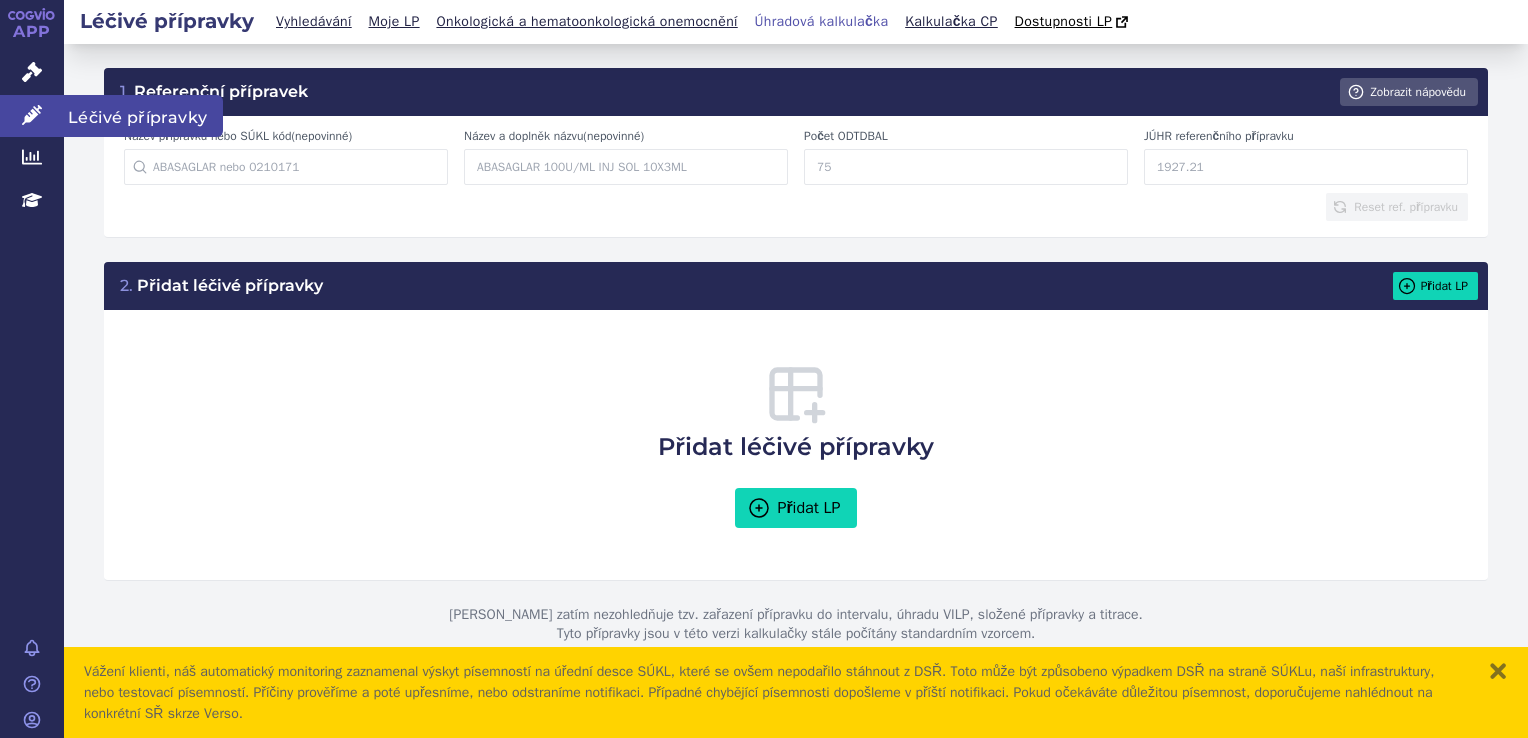 click on "Léčivé přípravky" at bounding box center [32, 116] 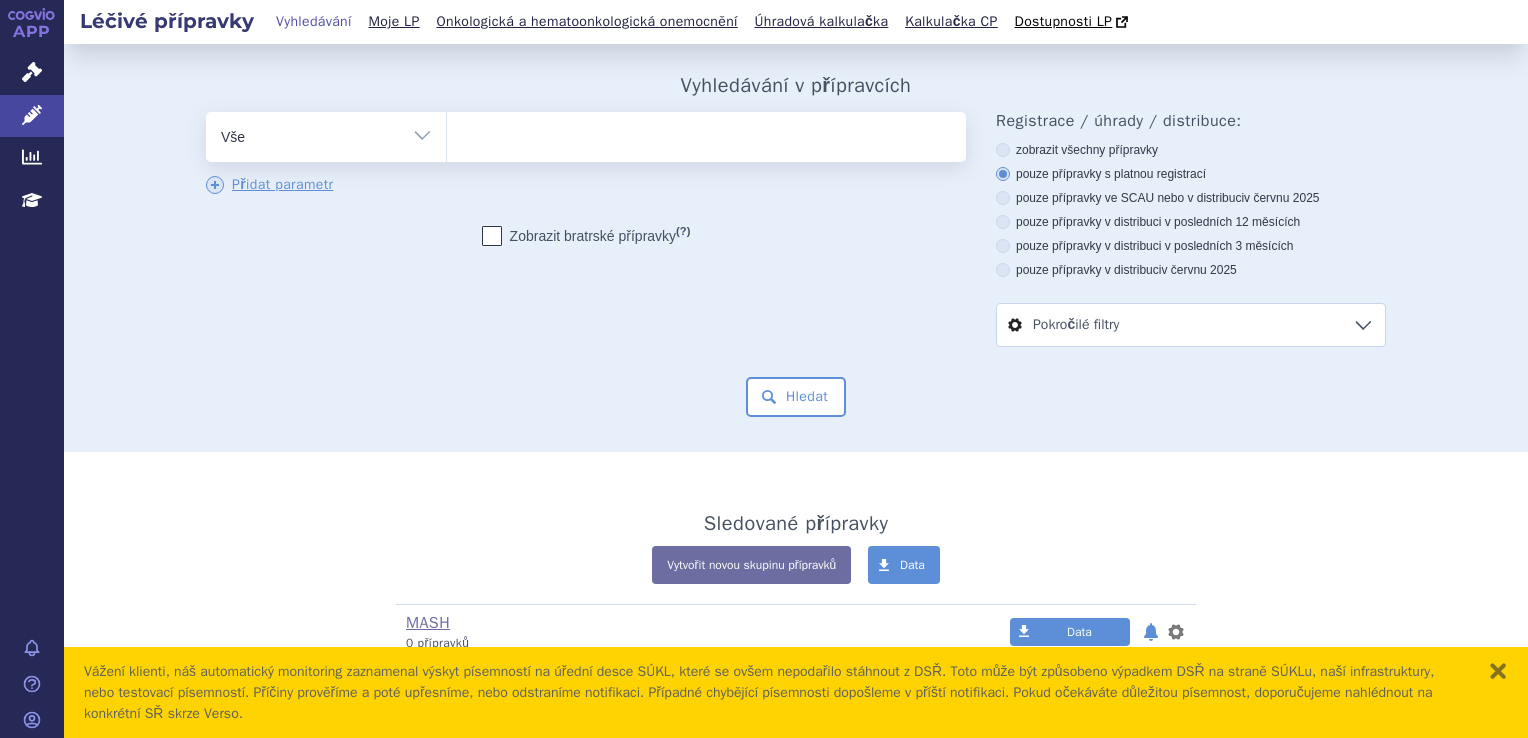 scroll, scrollTop: 0, scrollLeft: 0, axis: both 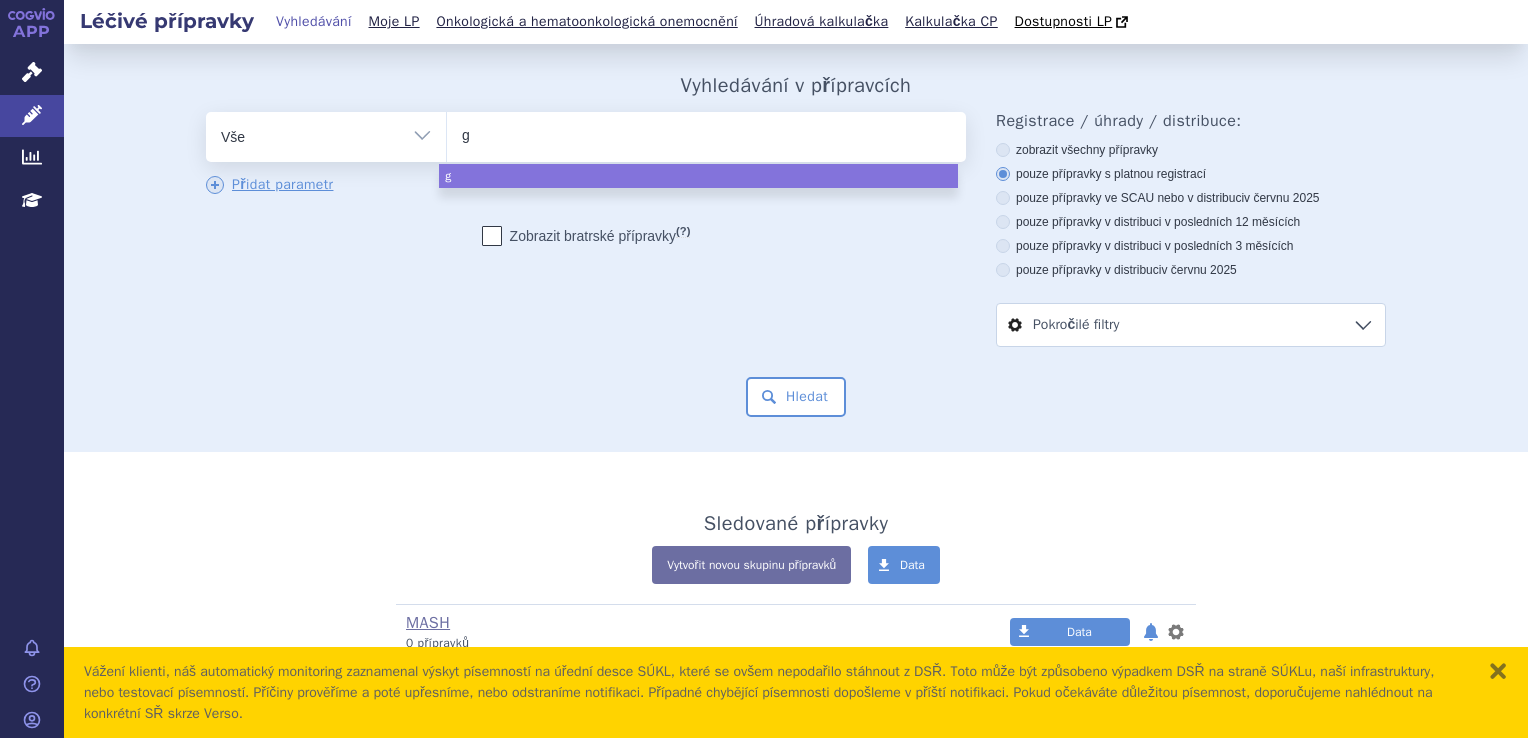 type on "gr" 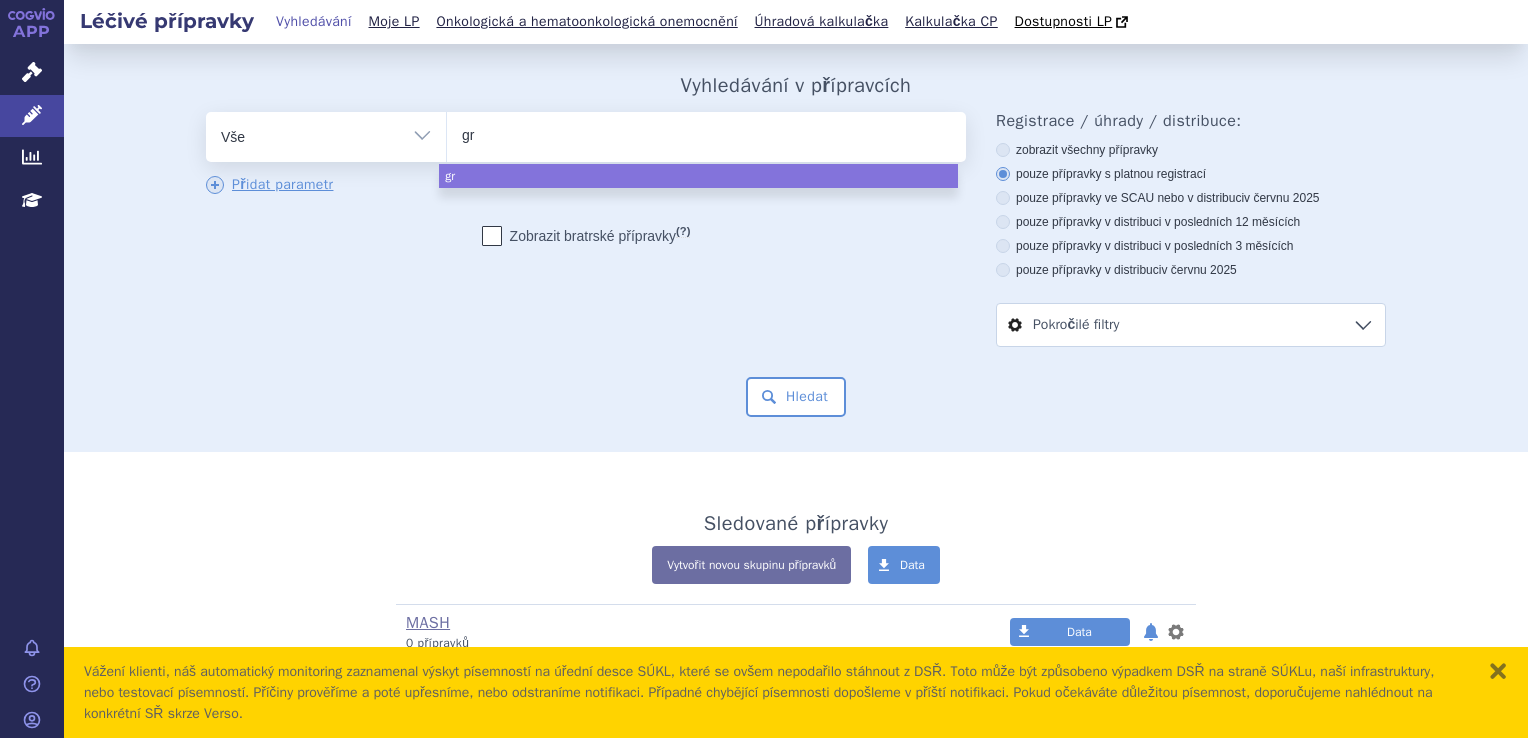 type on "gri" 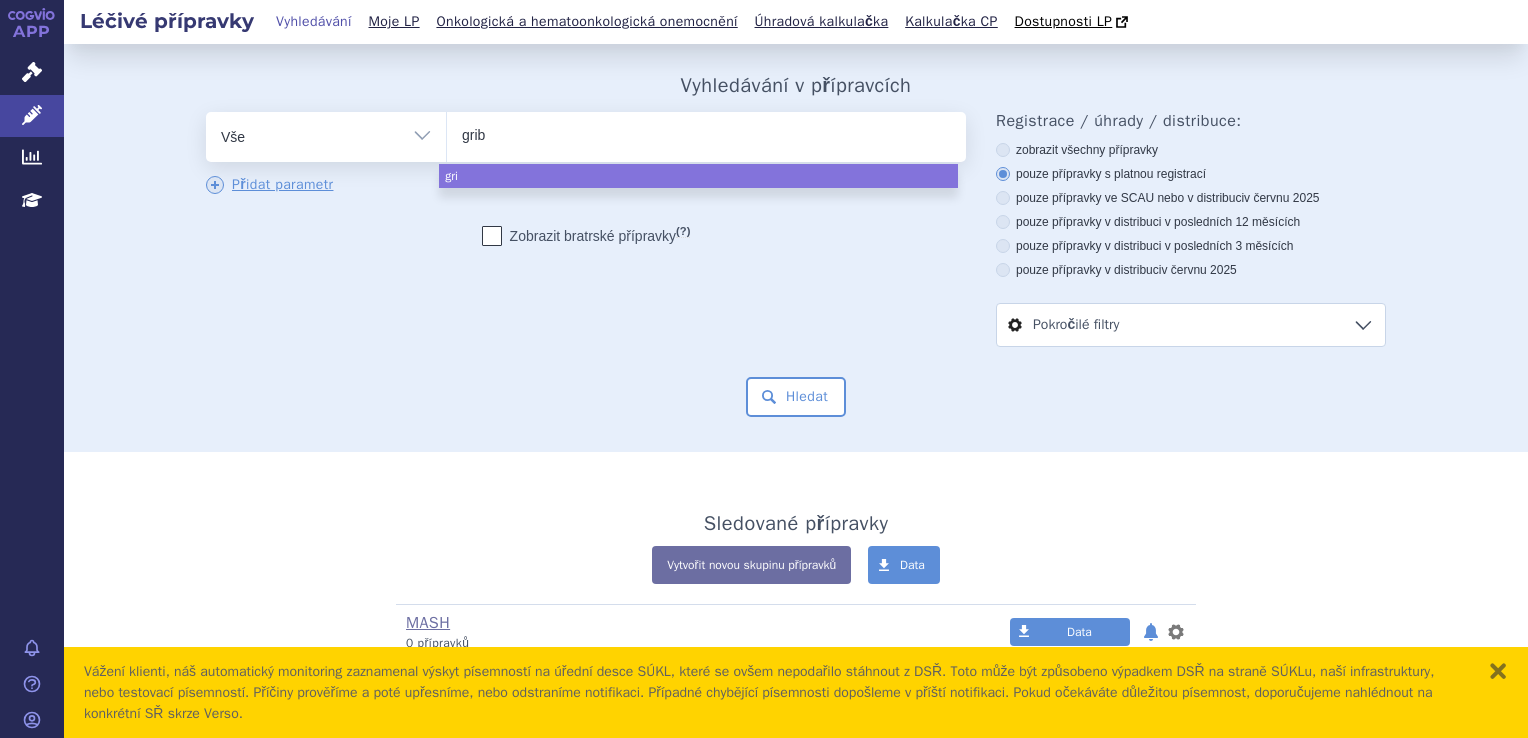 type on "gribe" 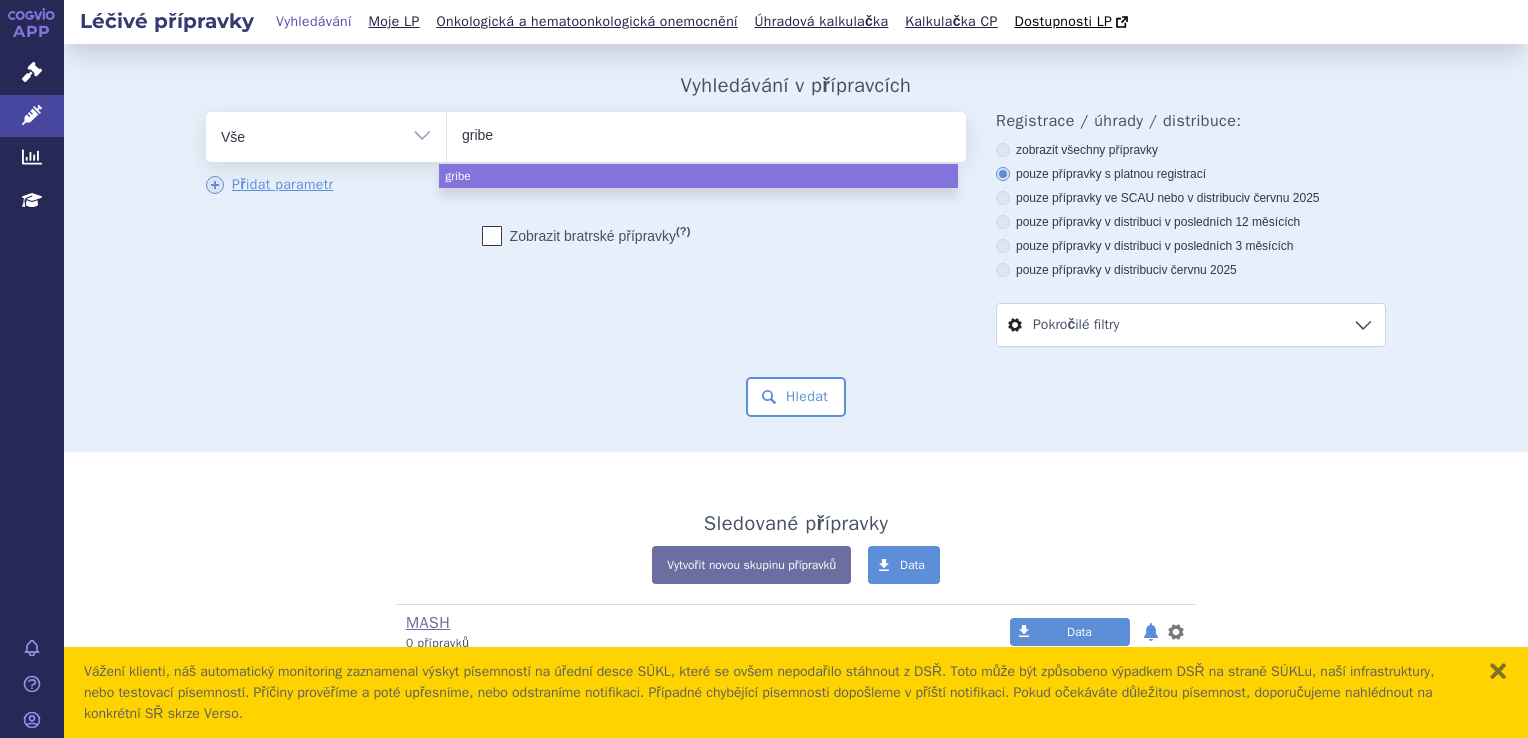 type on "griber" 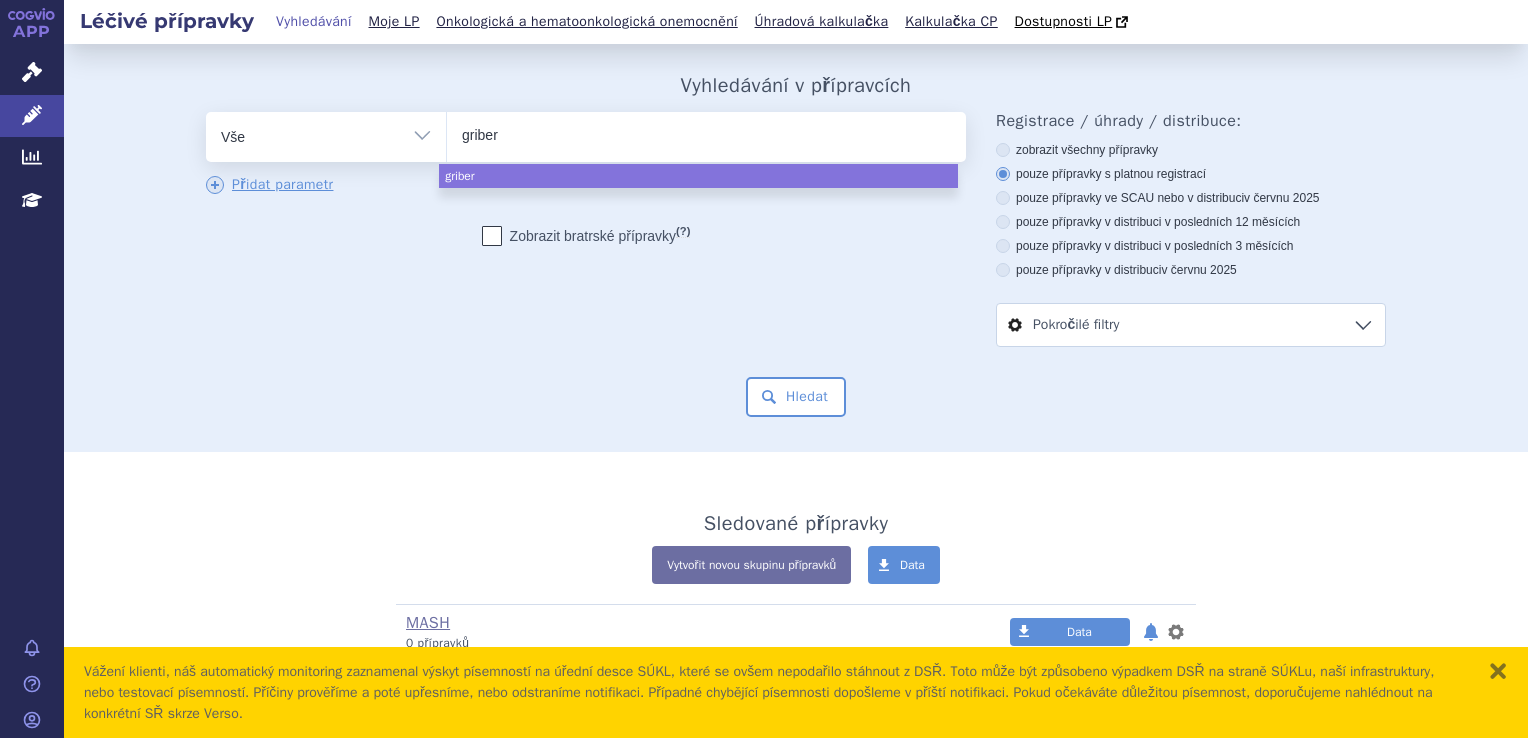 type on "gribero" 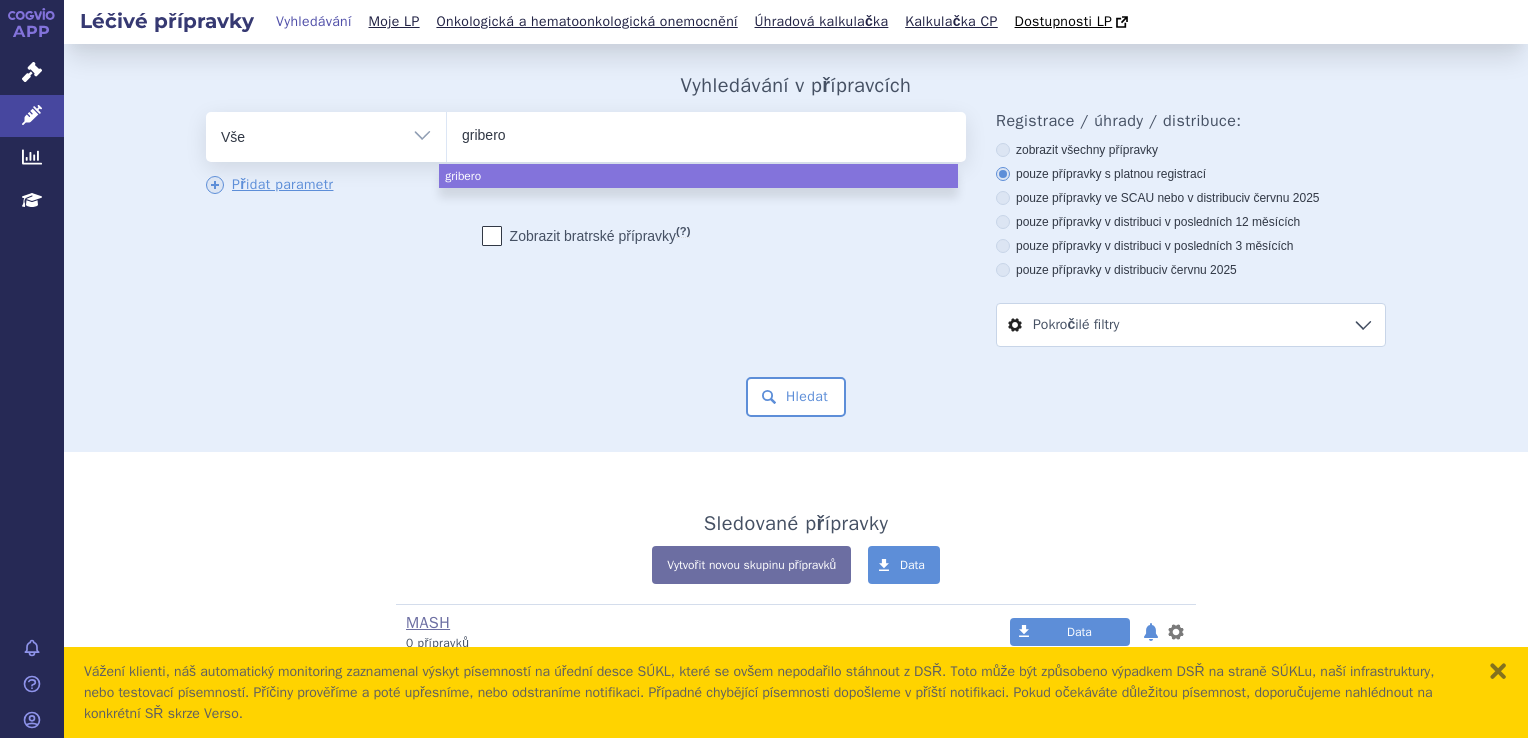 select on "gribero" 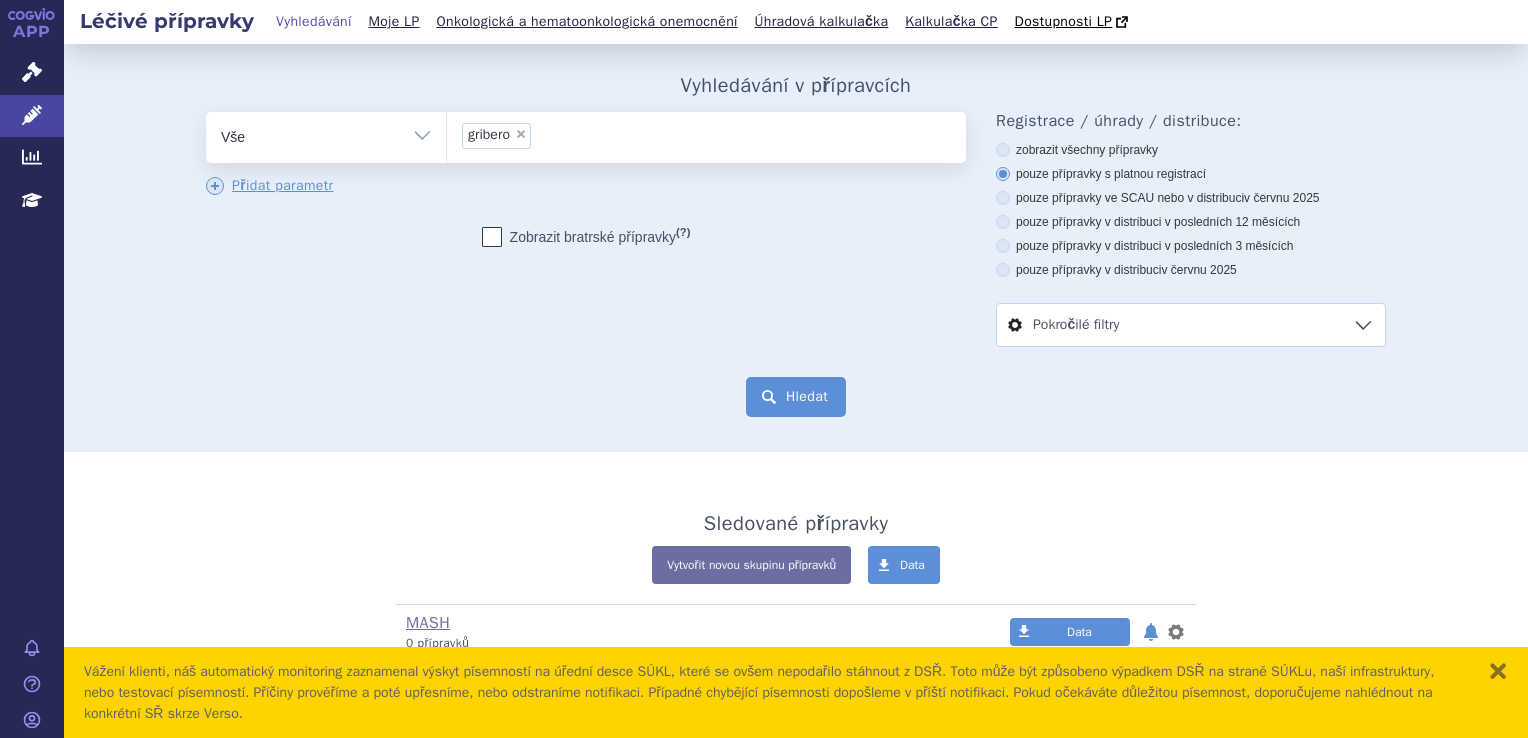 click on "Hledat" at bounding box center (796, 397) 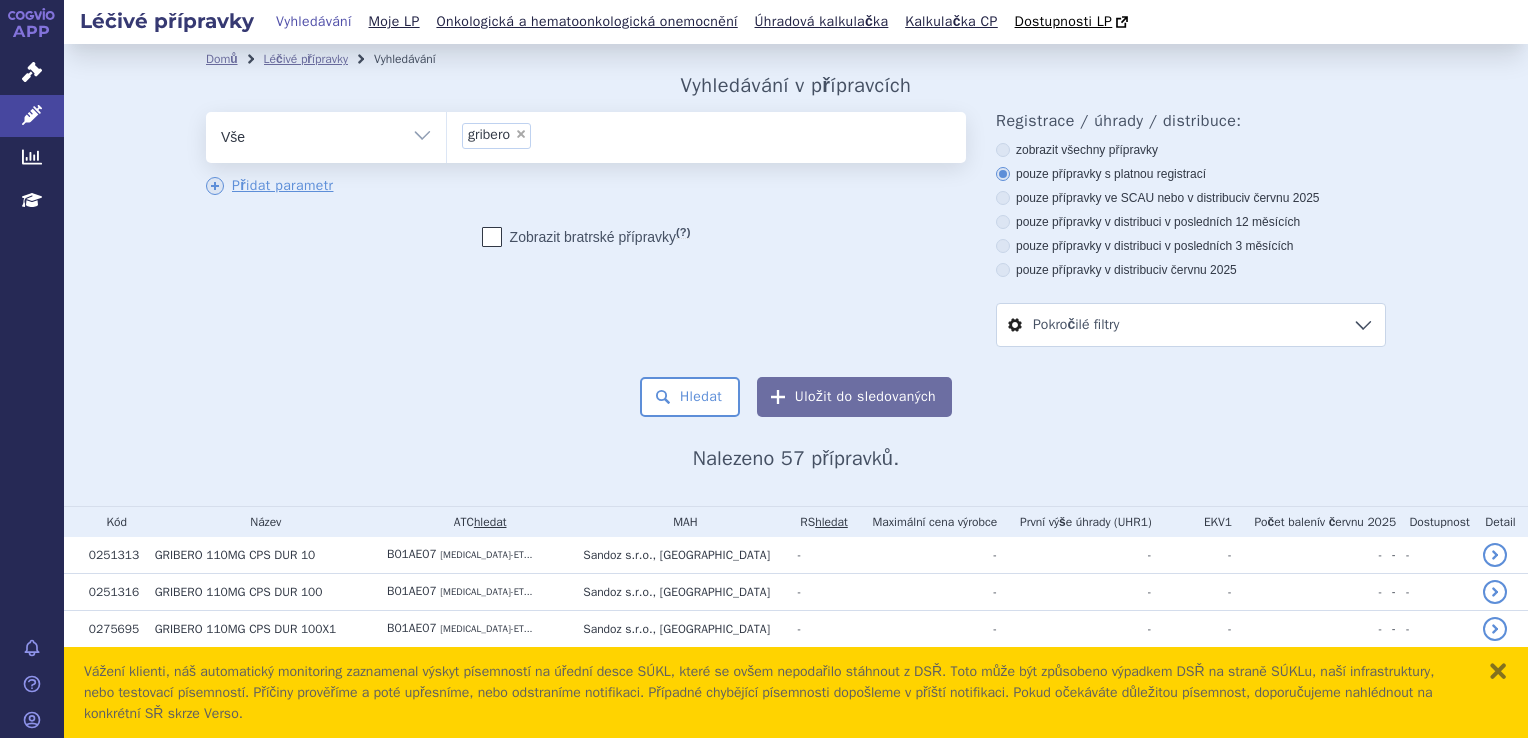 scroll, scrollTop: 0, scrollLeft: 0, axis: both 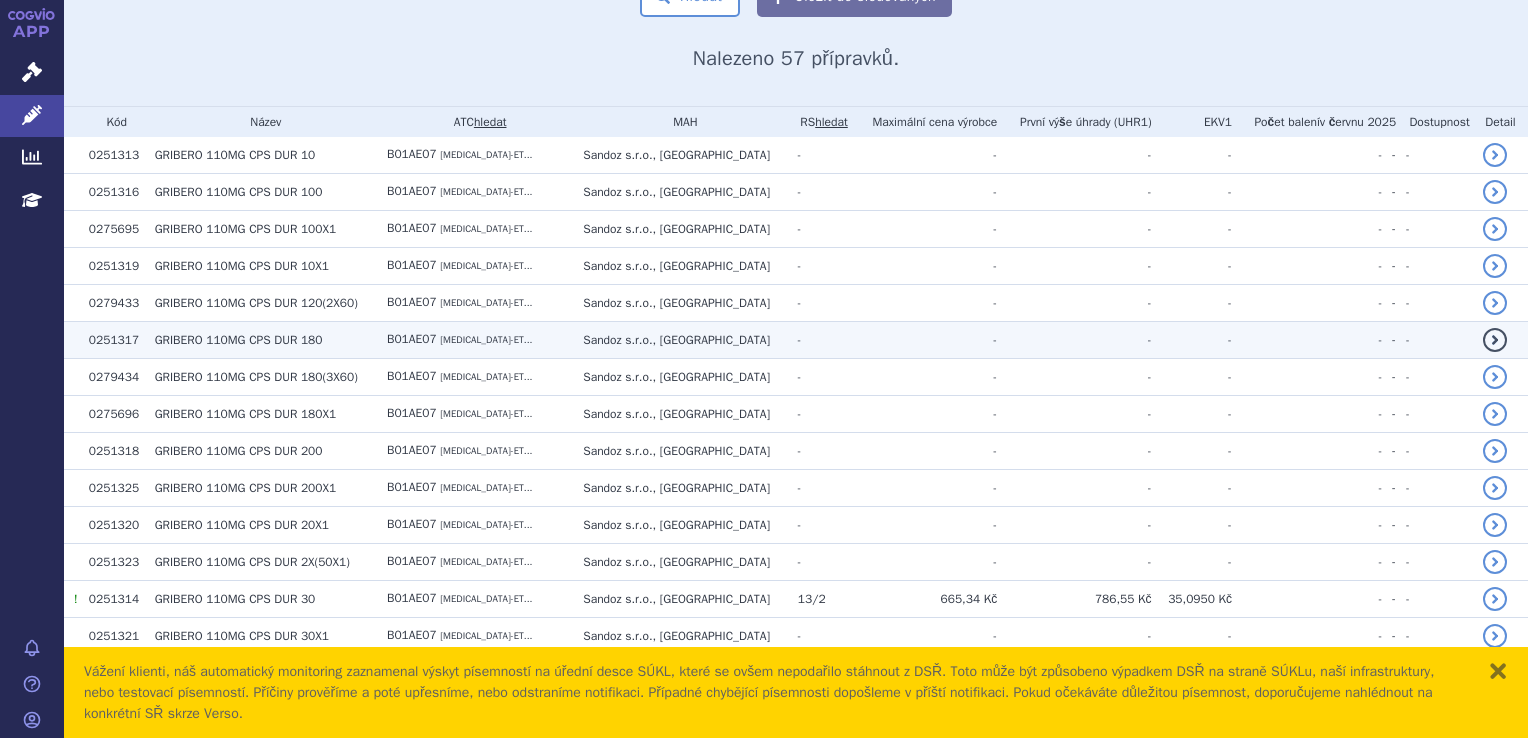 click on "B01AE07
DABIGATRAN-ET..." at bounding box center [475, 339] 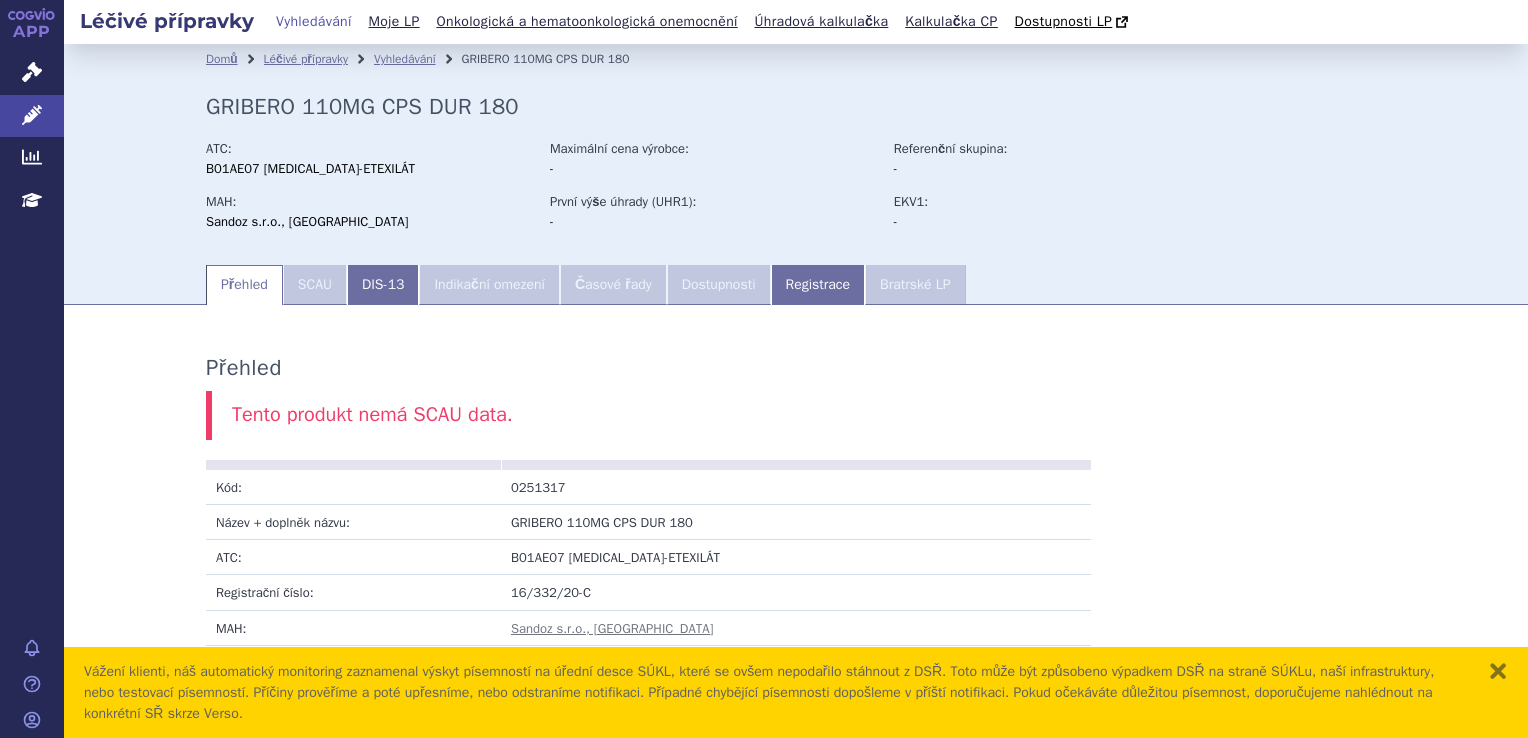 scroll, scrollTop: 0, scrollLeft: 0, axis: both 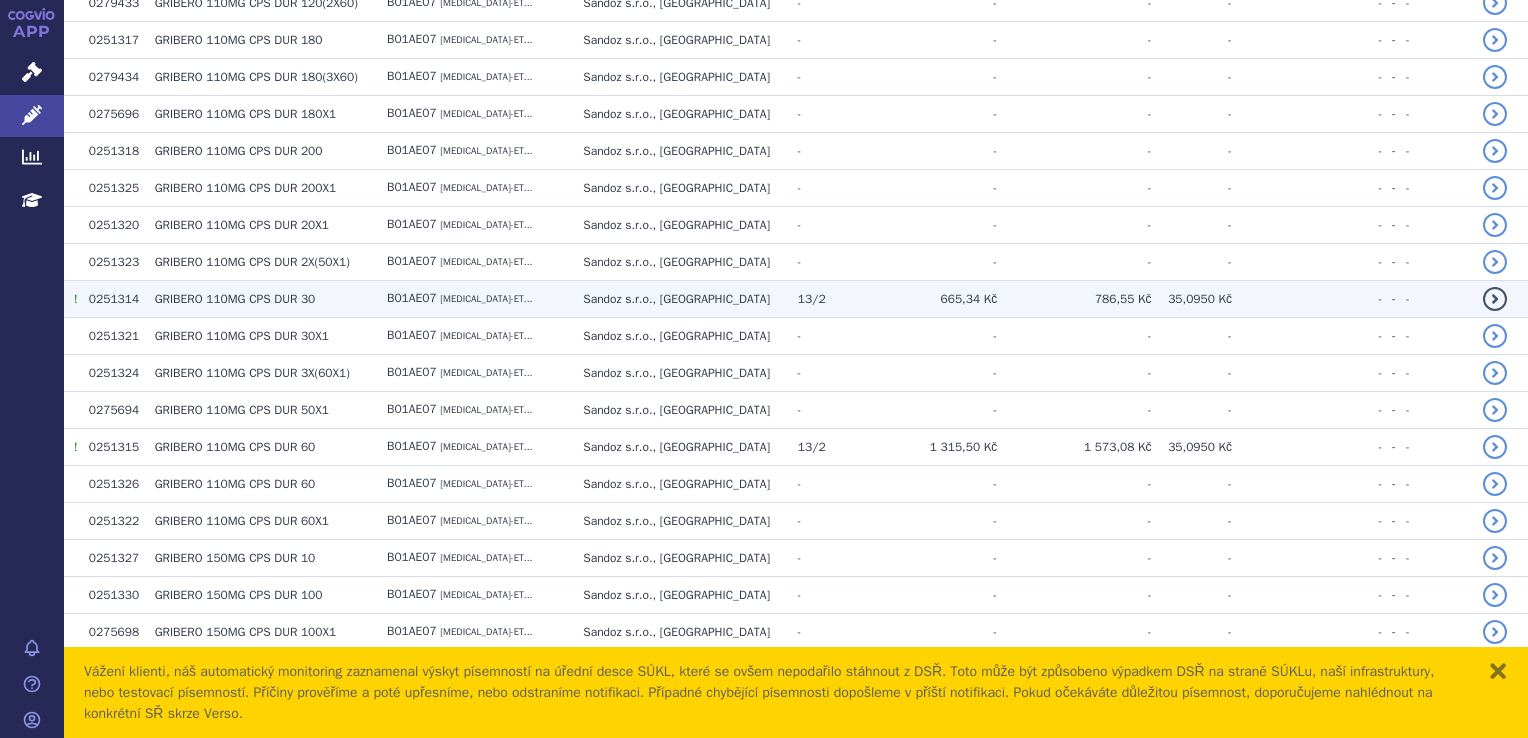 click on "Sandoz s.r.o., [GEOGRAPHIC_DATA]" at bounding box center (680, 298) 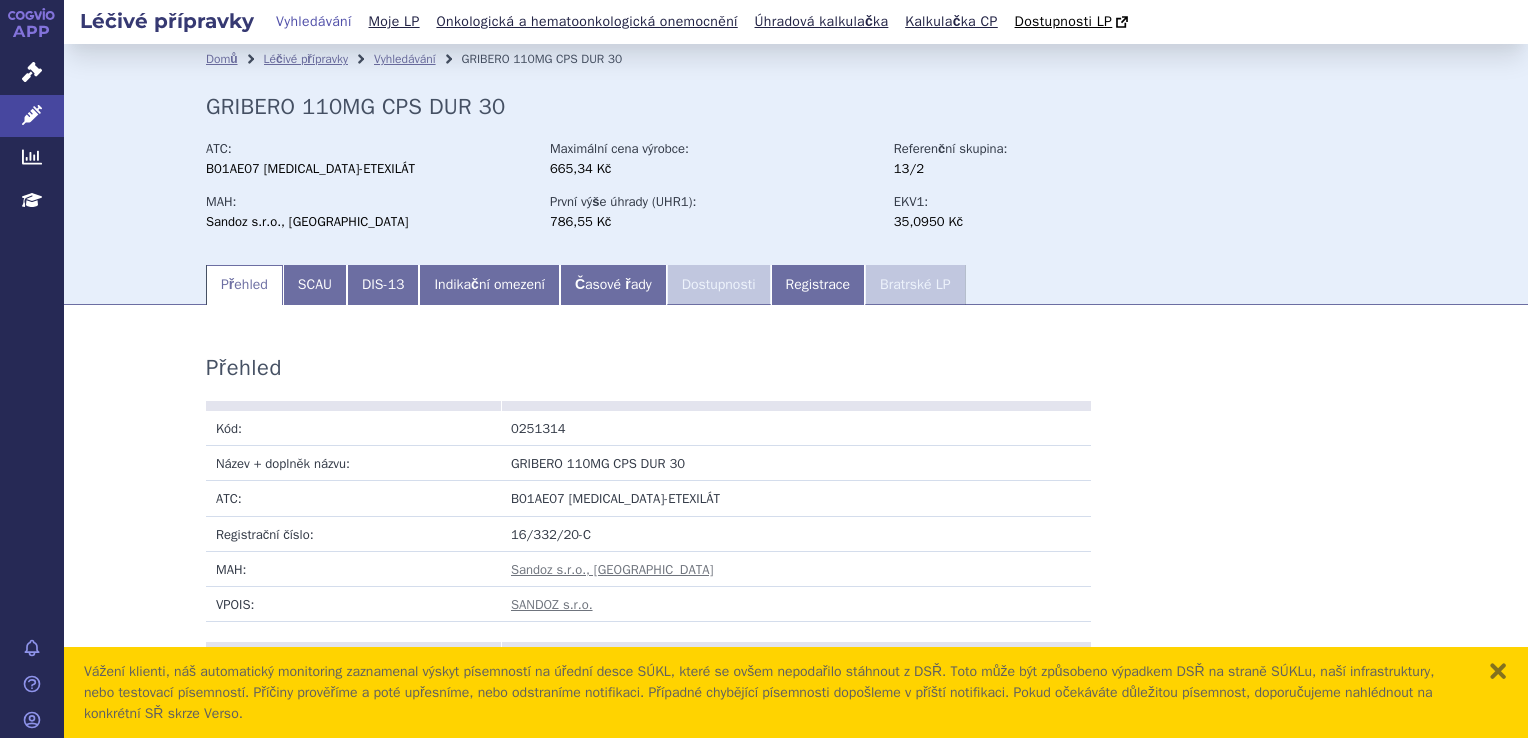 scroll, scrollTop: 0, scrollLeft: 0, axis: both 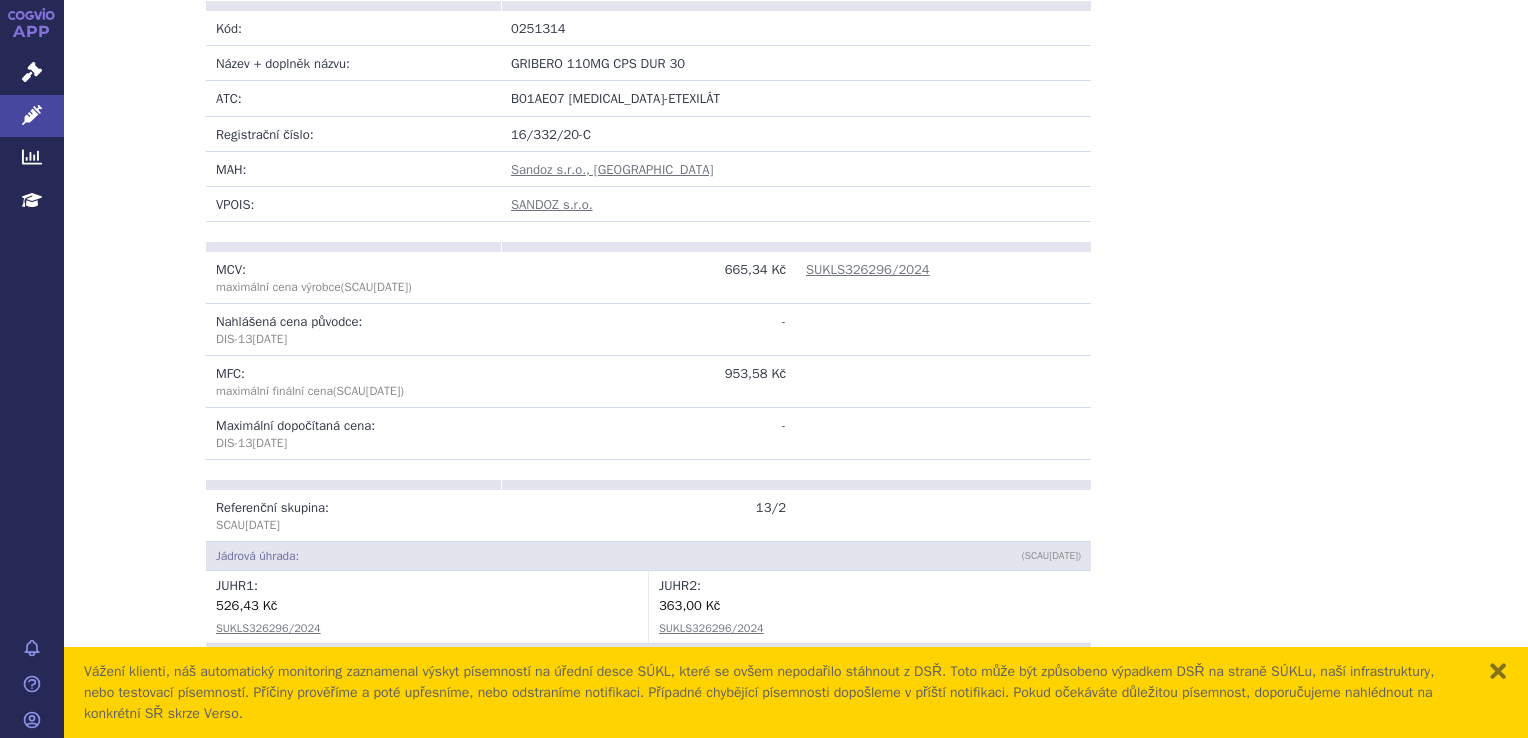 click on "Vážení klienti, náš automatický monitoring zaznamenal výskyt písemností na úřední desce SÚKL, které se ovšem nepodařilo stáhnout z DSŘ.
Toto může být způsobeno výpadkem DSŘ na straně SÚKLu, naší infrastruktury, nebo testovací písemností.
Příčiny prověříme a poté upřesníme, nebo odstraníme notifikaci.
Případné chybějící písemnosti dopošleme v příští notifikaci.
Pokud očekáváte důležitou písemnost, doporučujeme nahlédnout na konkrétní SŘ skrze Verso.
zavřít" at bounding box center (796, 692) 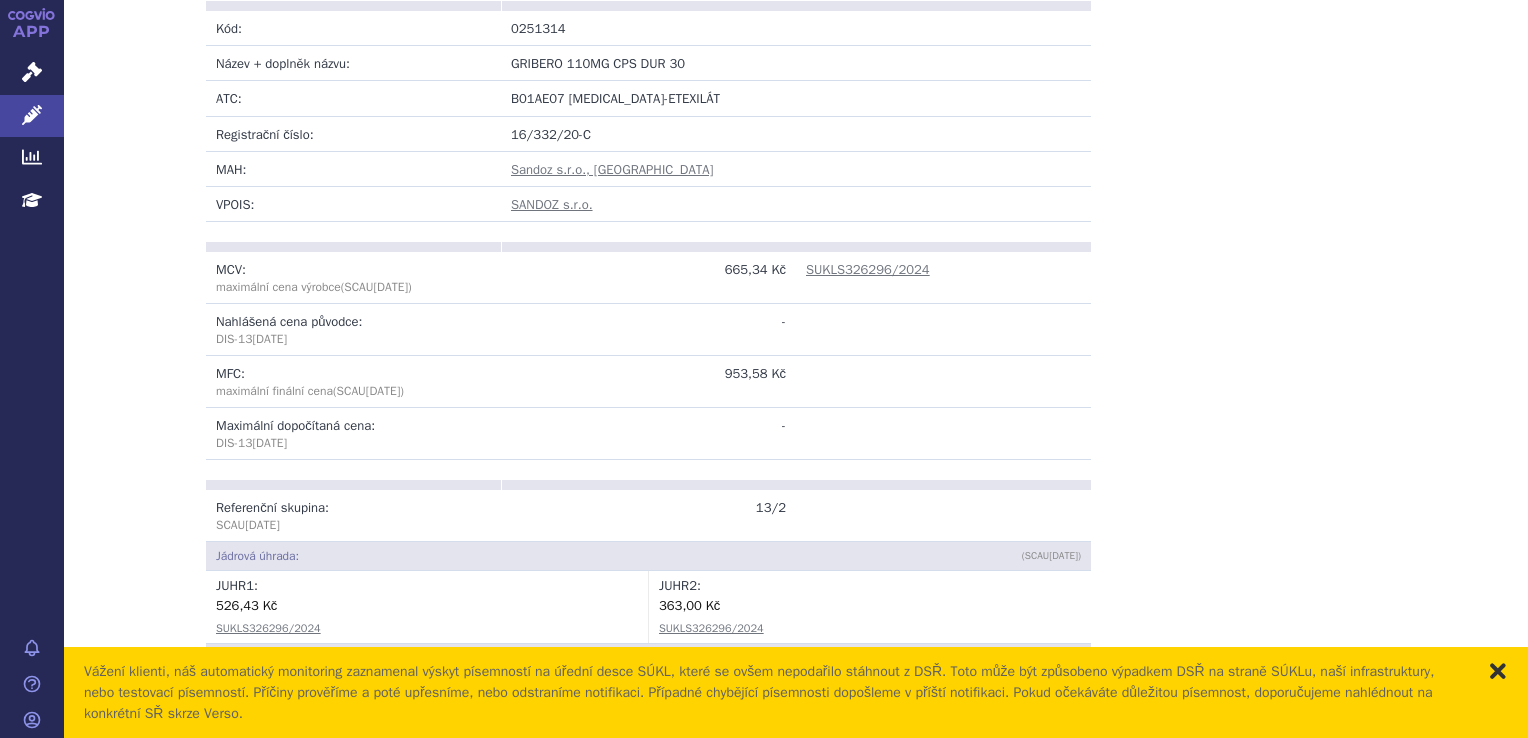 click on "zavřít" at bounding box center (1498, 671) 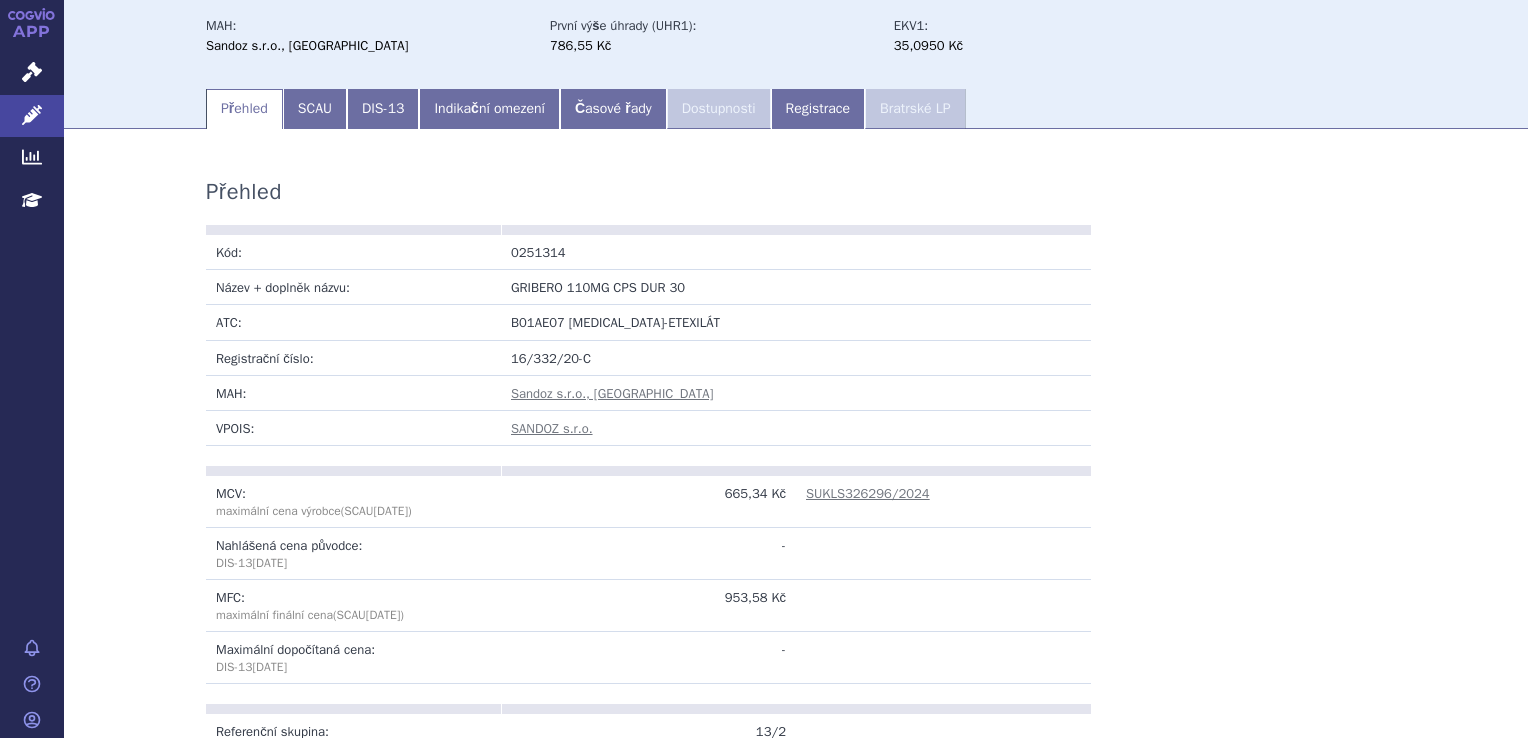 scroll, scrollTop: 0, scrollLeft: 0, axis: both 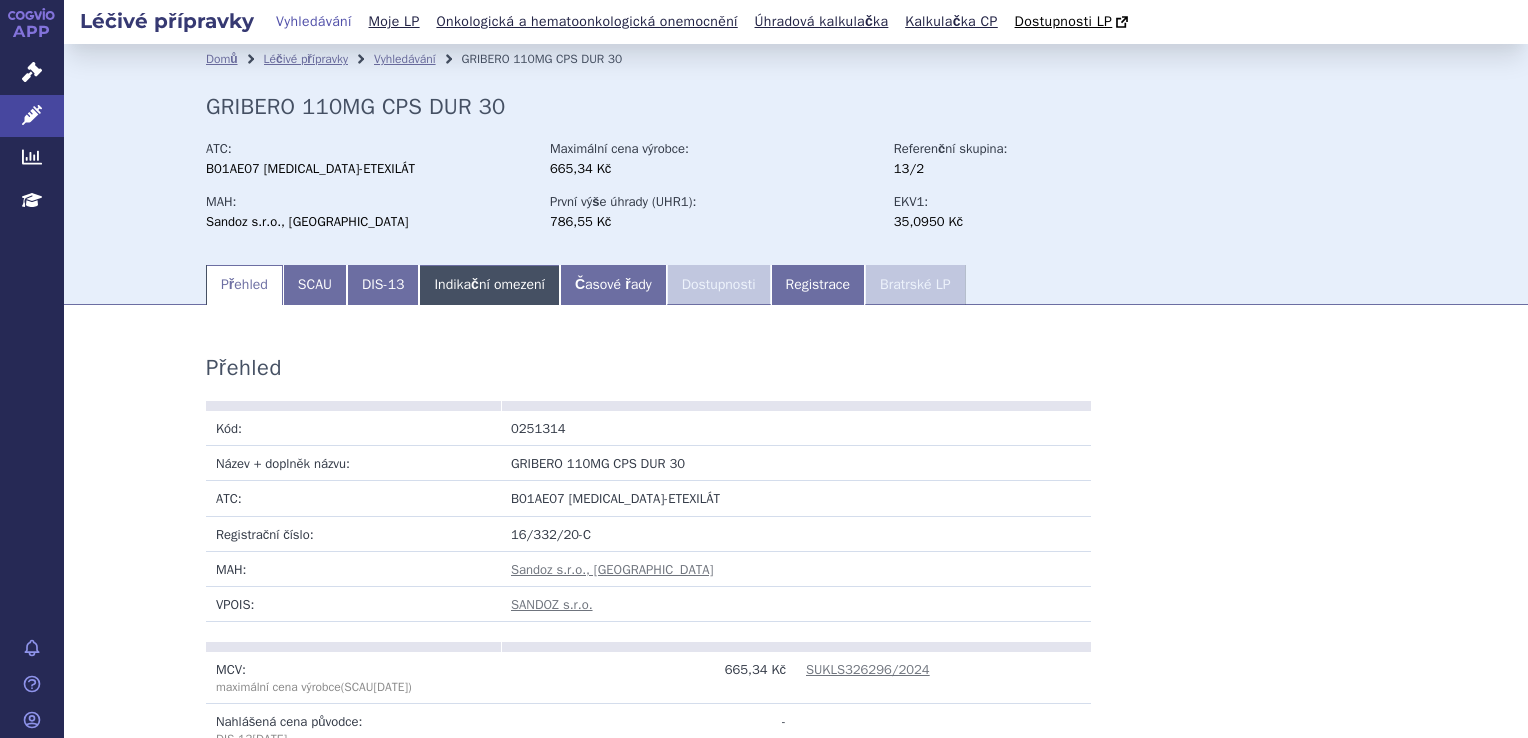 click on "Indikační omezení" at bounding box center [489, 285] 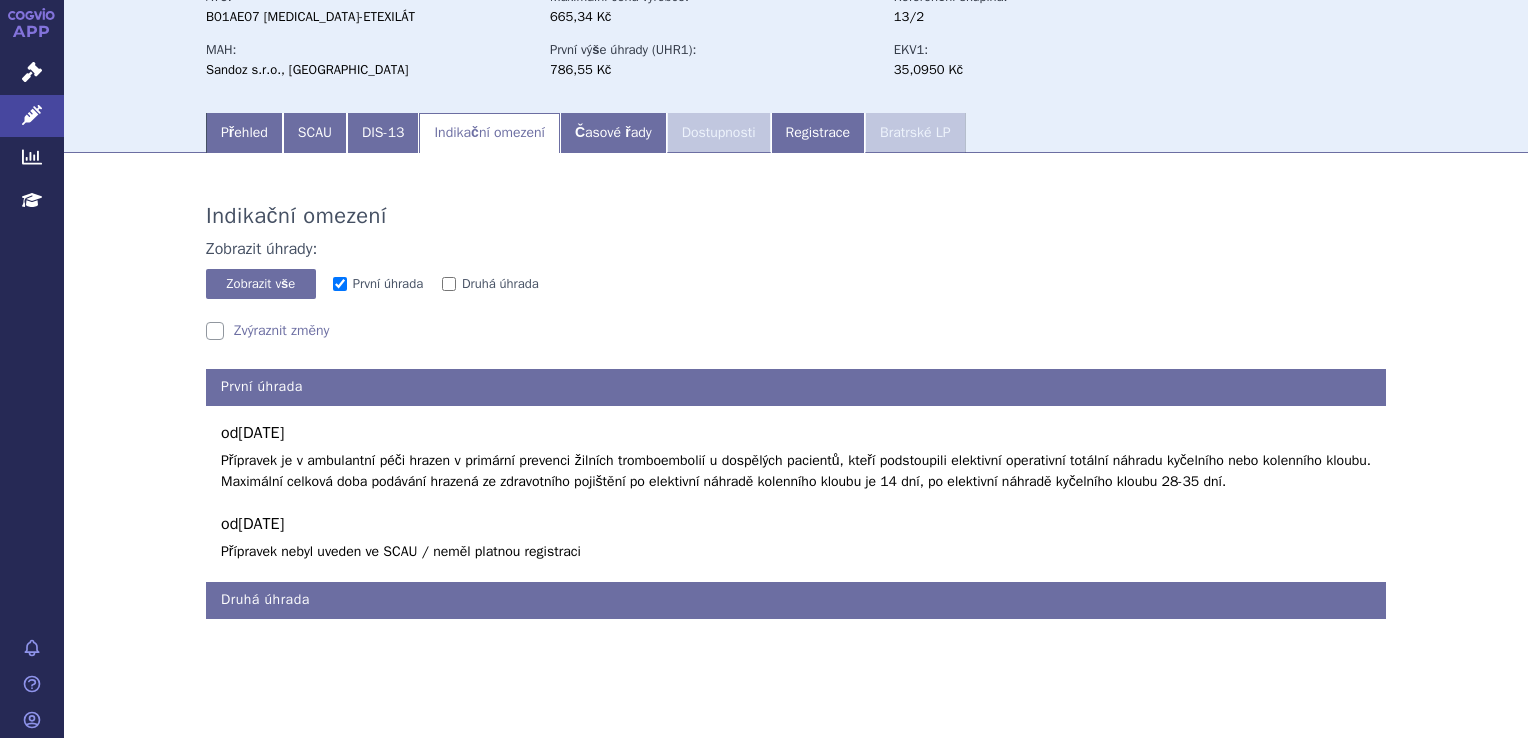 scroll, scrollTop: 155, scrollLeft: 0, axis: vertical 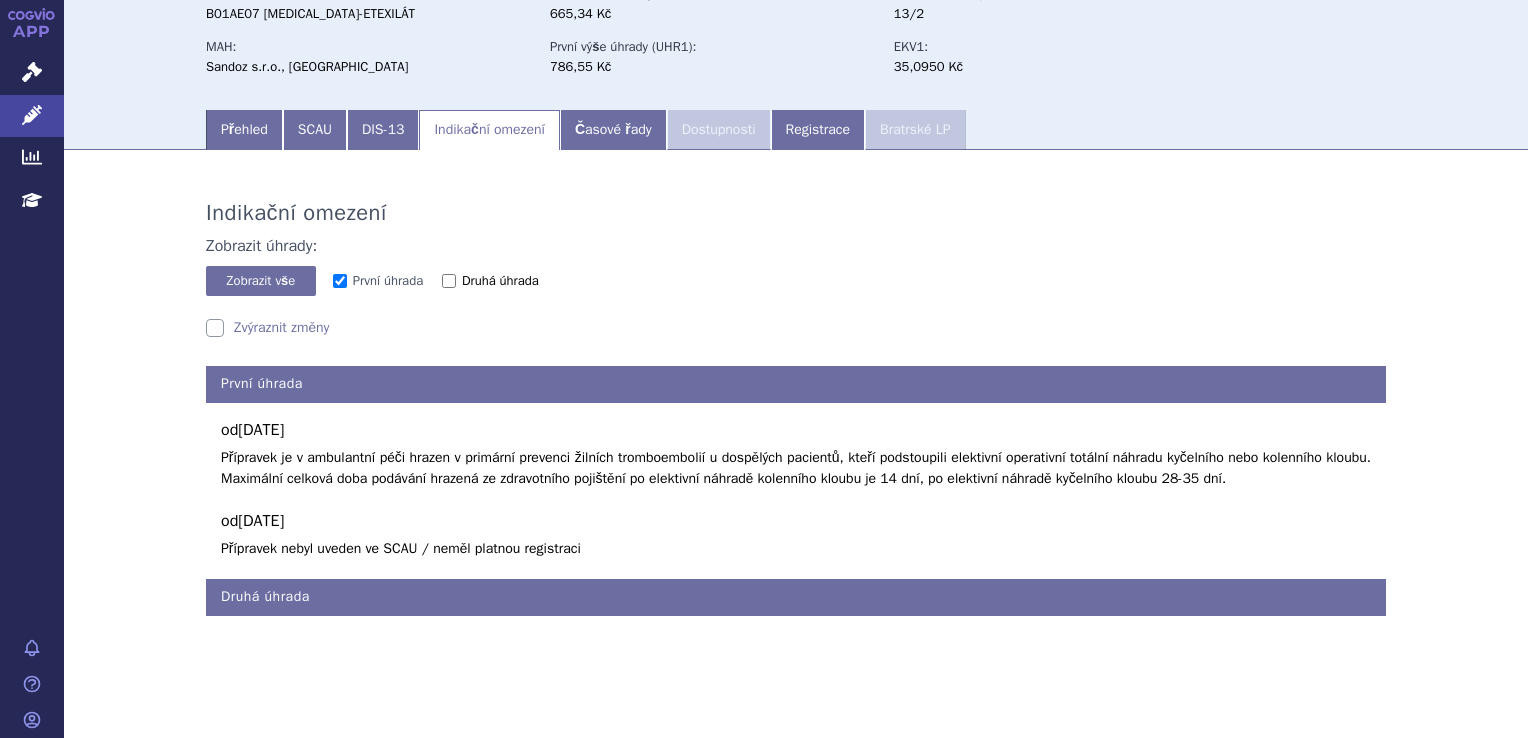 click on "Druhá úhrada" at bounding box center (500, 280) 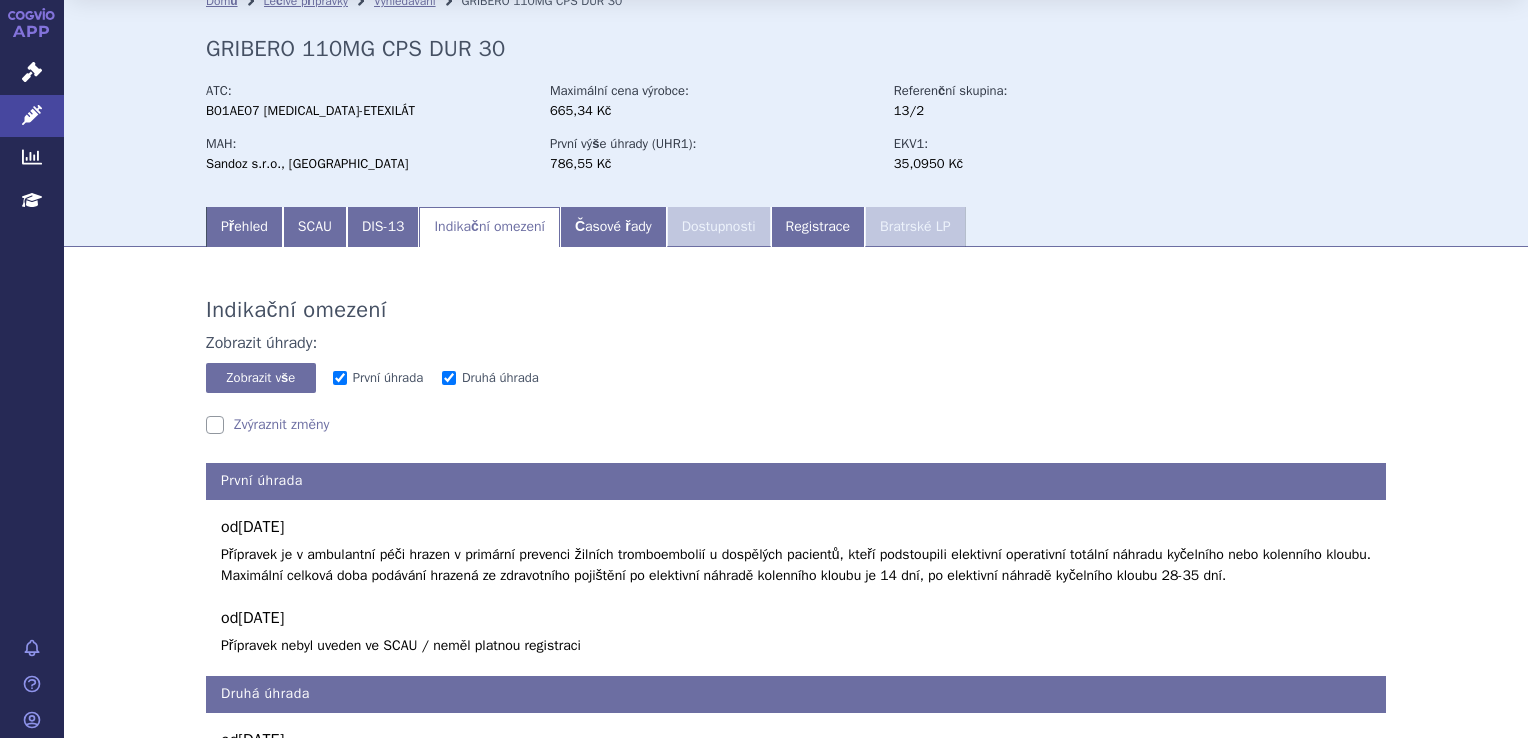 scroll, scrollTop: 0, scrollLeft: 0, axis: both 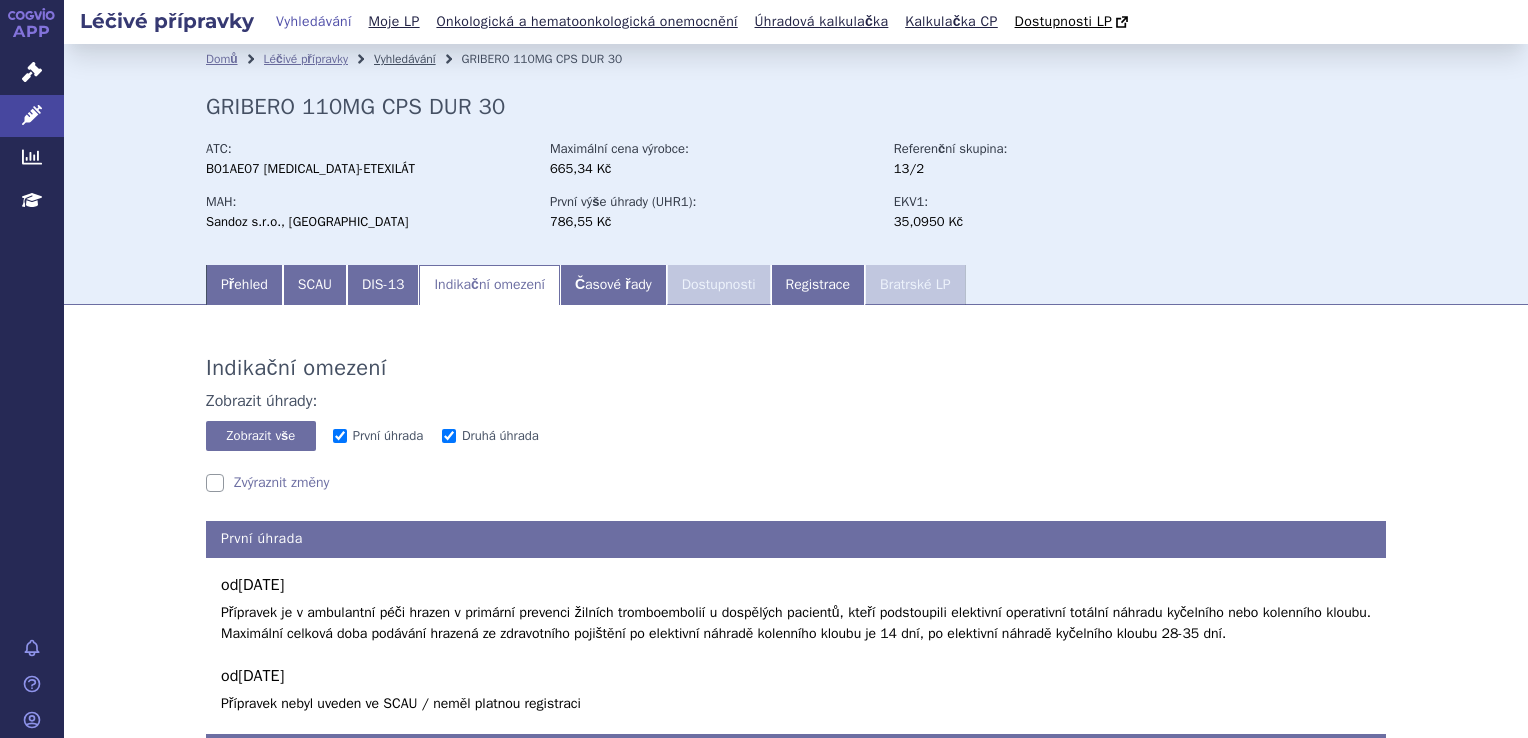 click on "Vyhledávání" at bounding box center [405, 59] 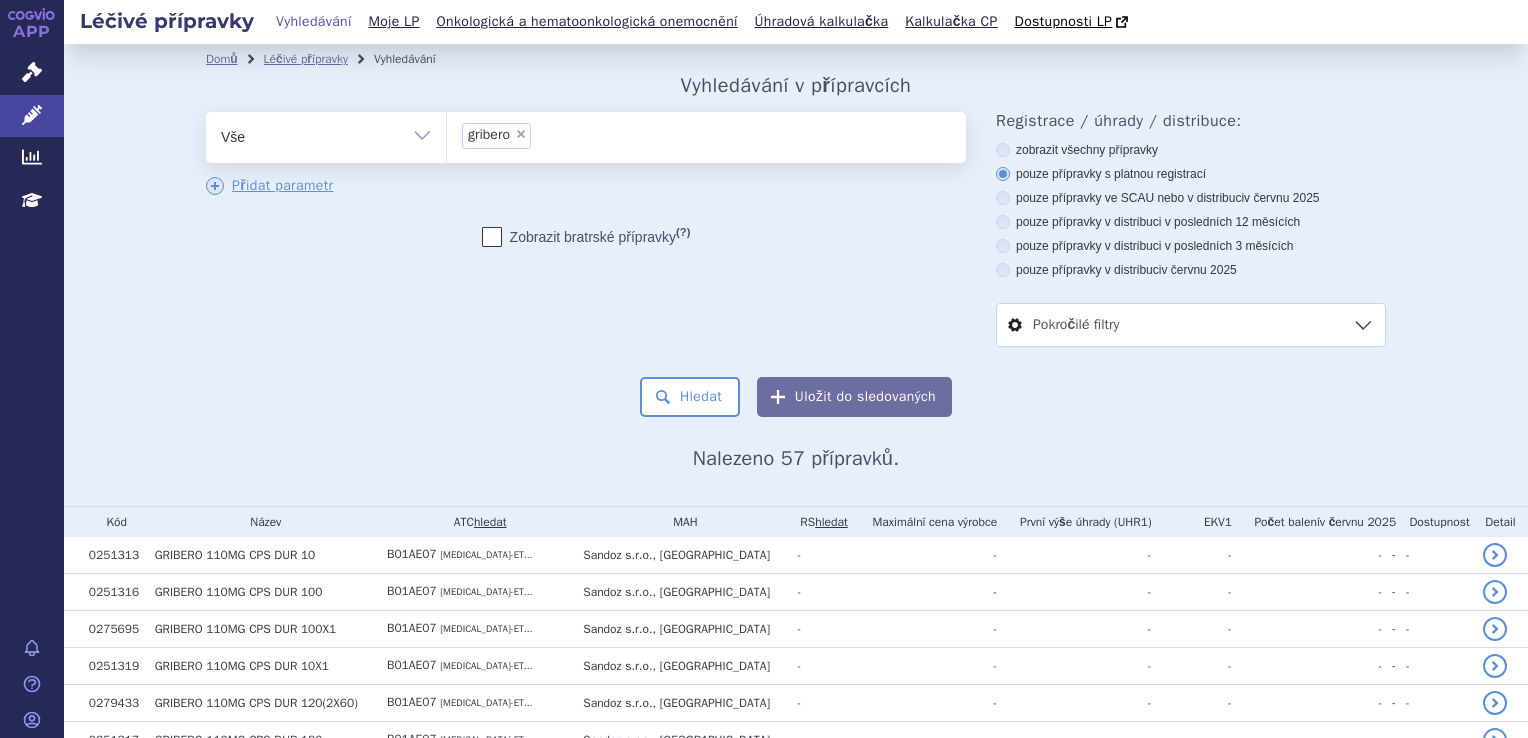 scroll, scrollTop: 0, scrollLeft: 0, axis: both 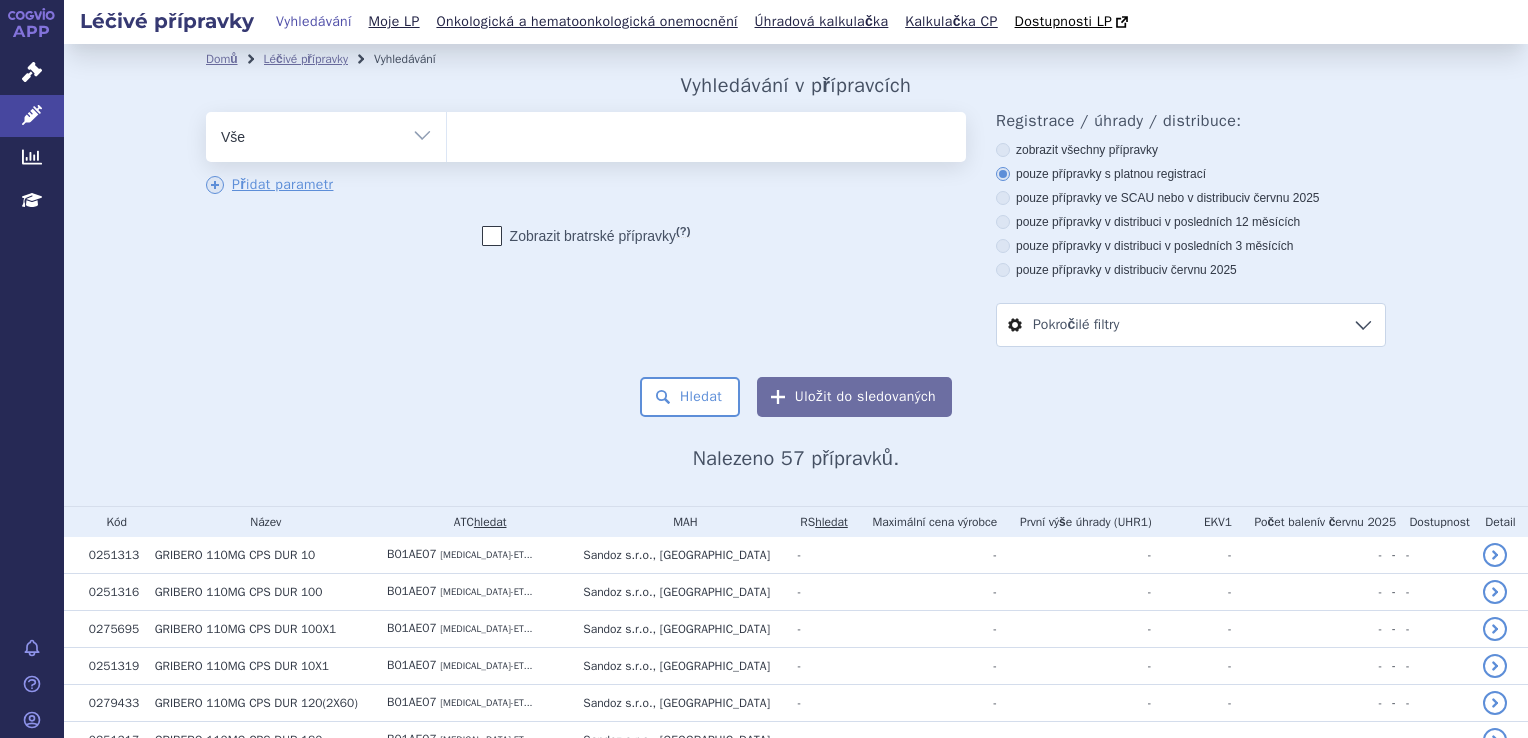 click at bounding box center (706, 133) 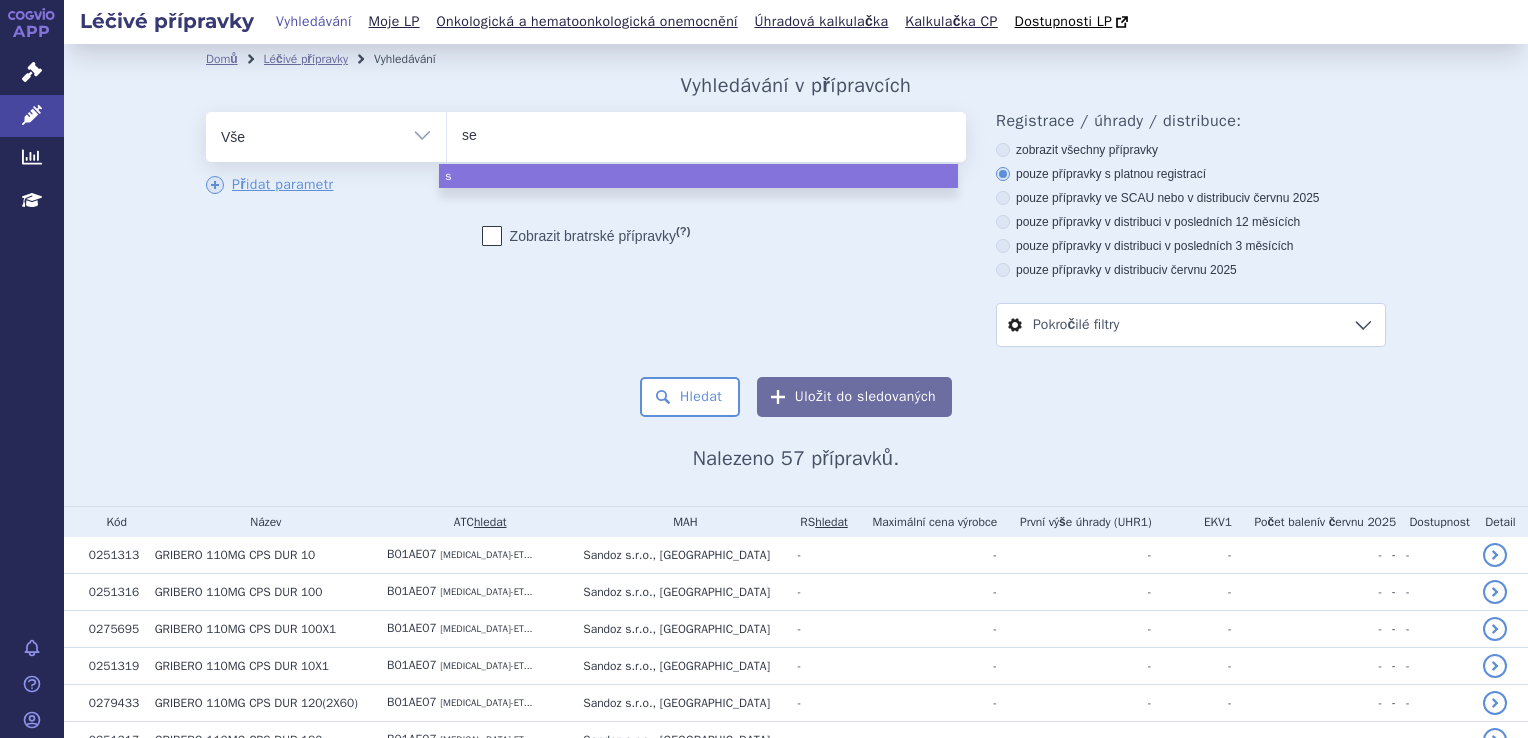type on "set" 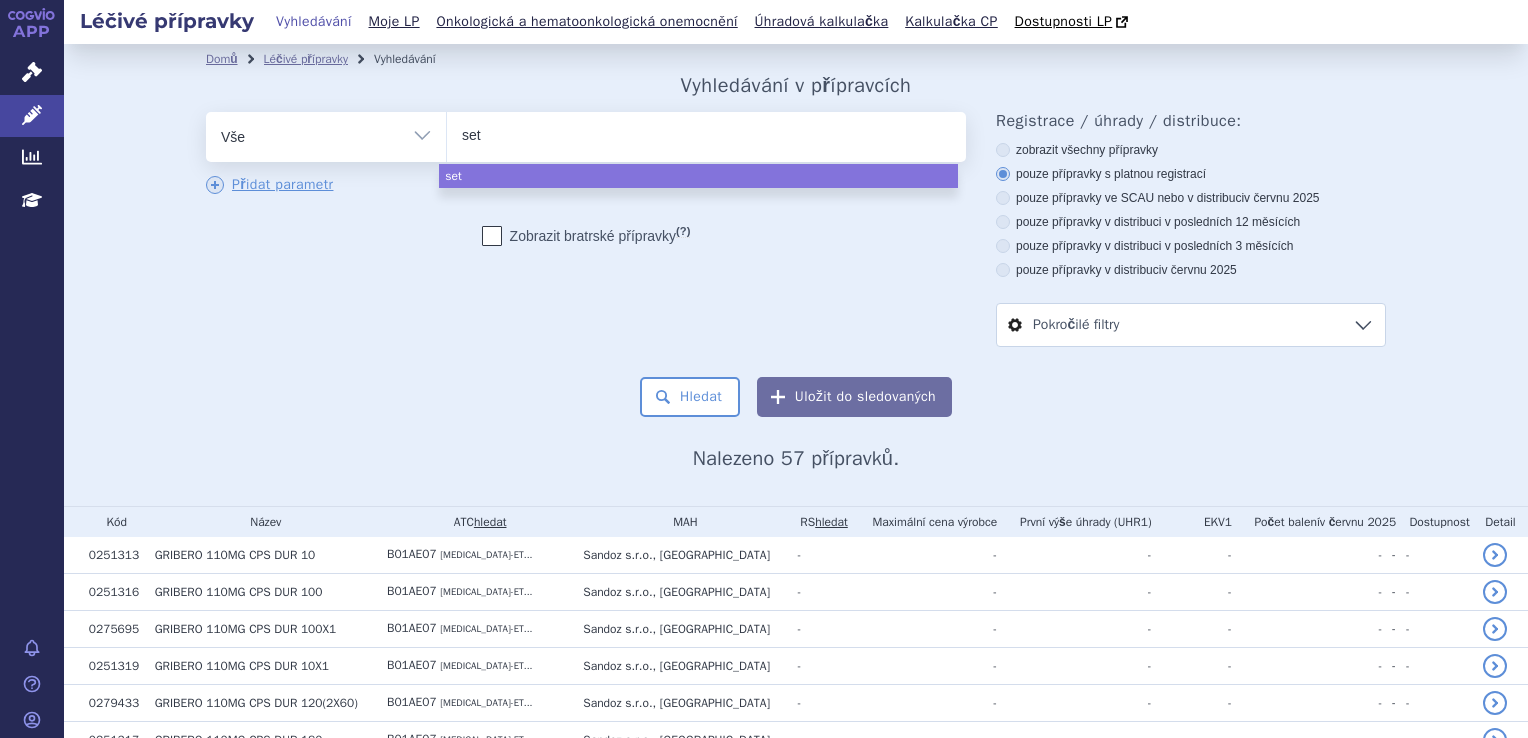 type on "seti" 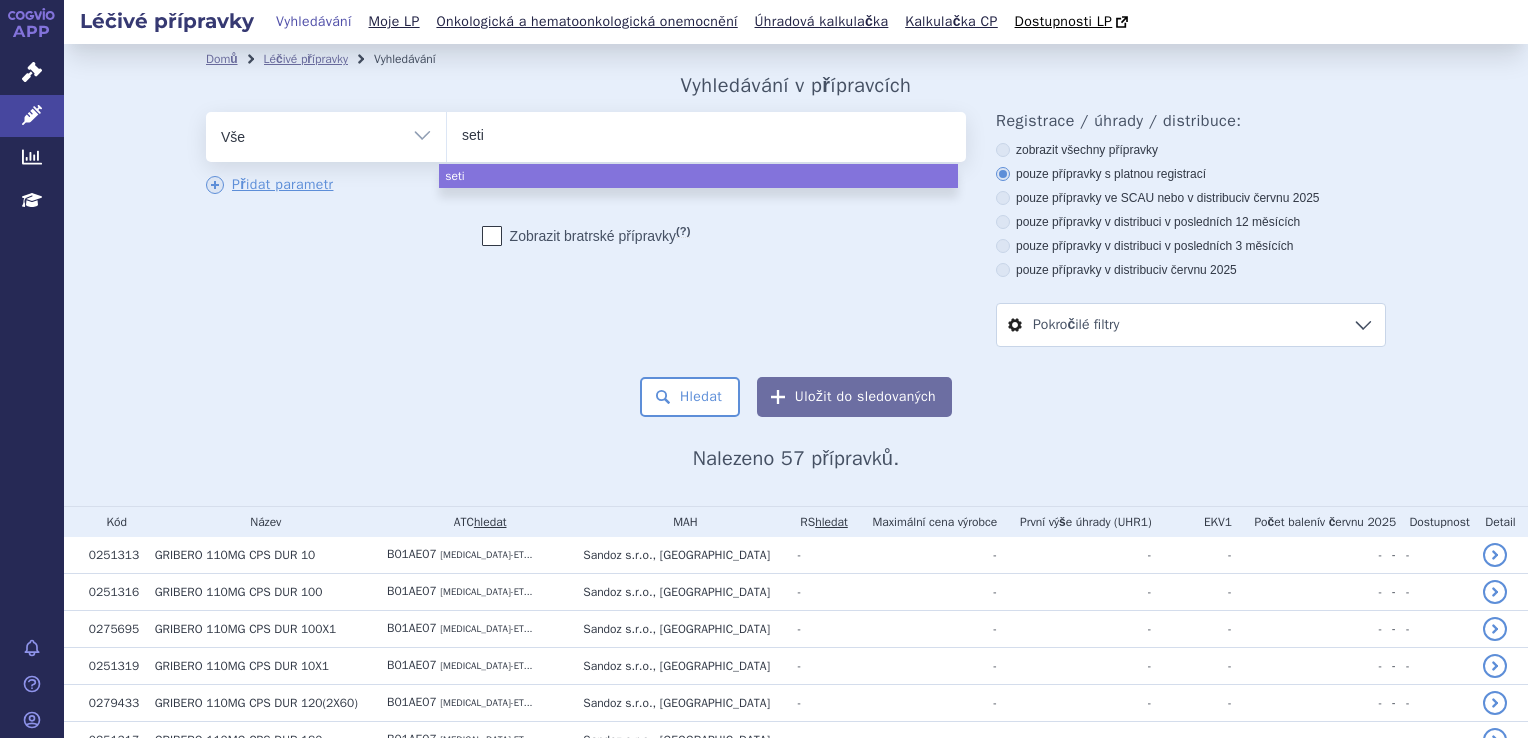 type on "setia" 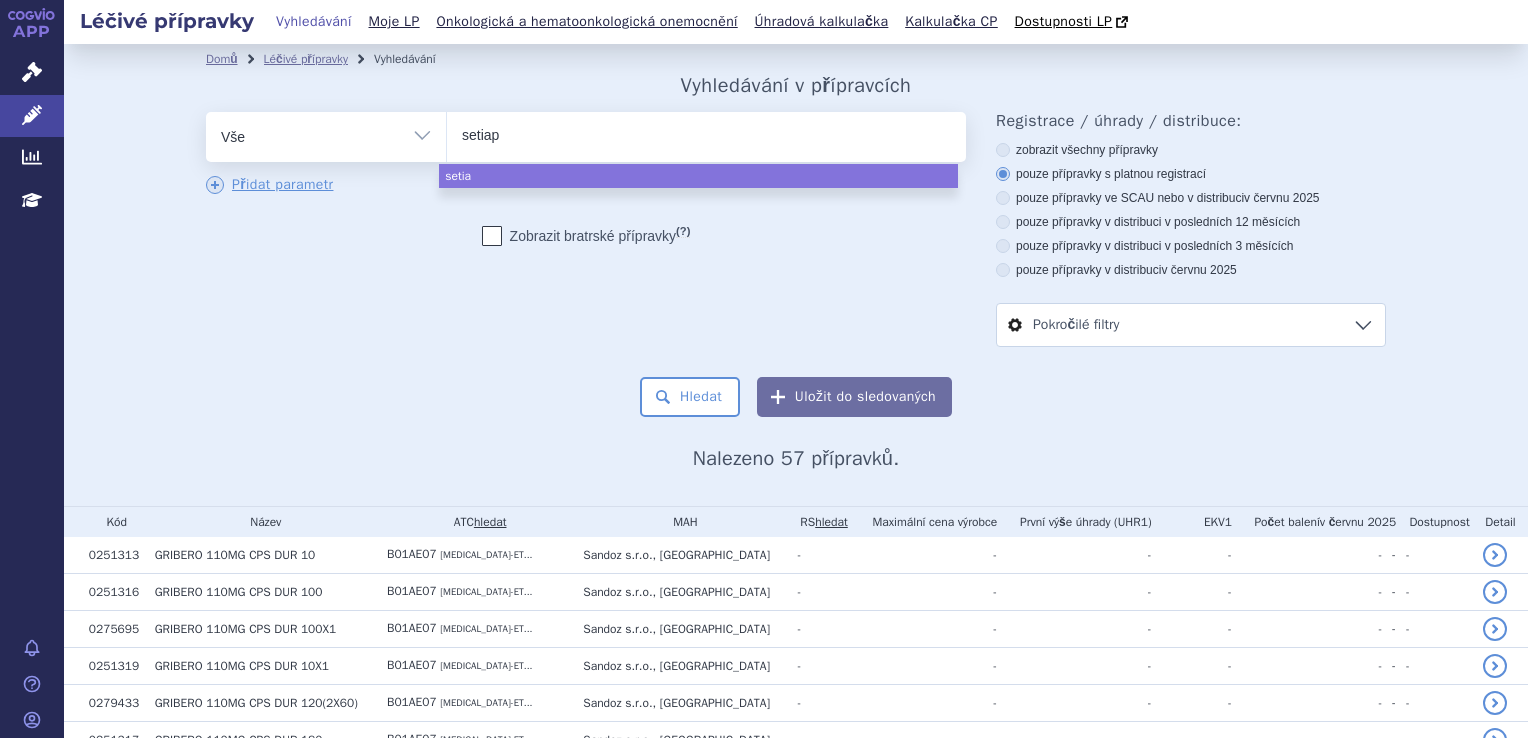 type on "setiapo" 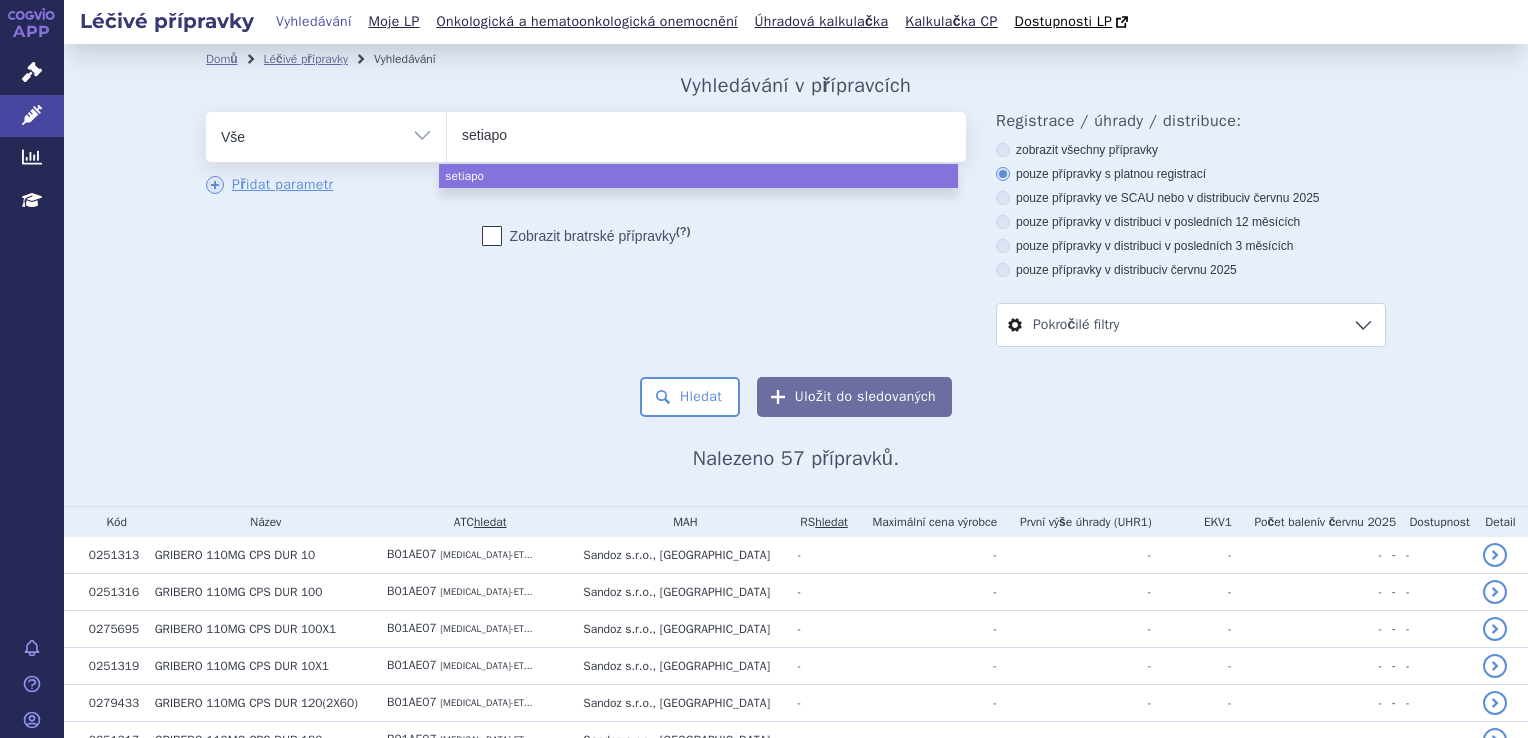 select on "setiapo" 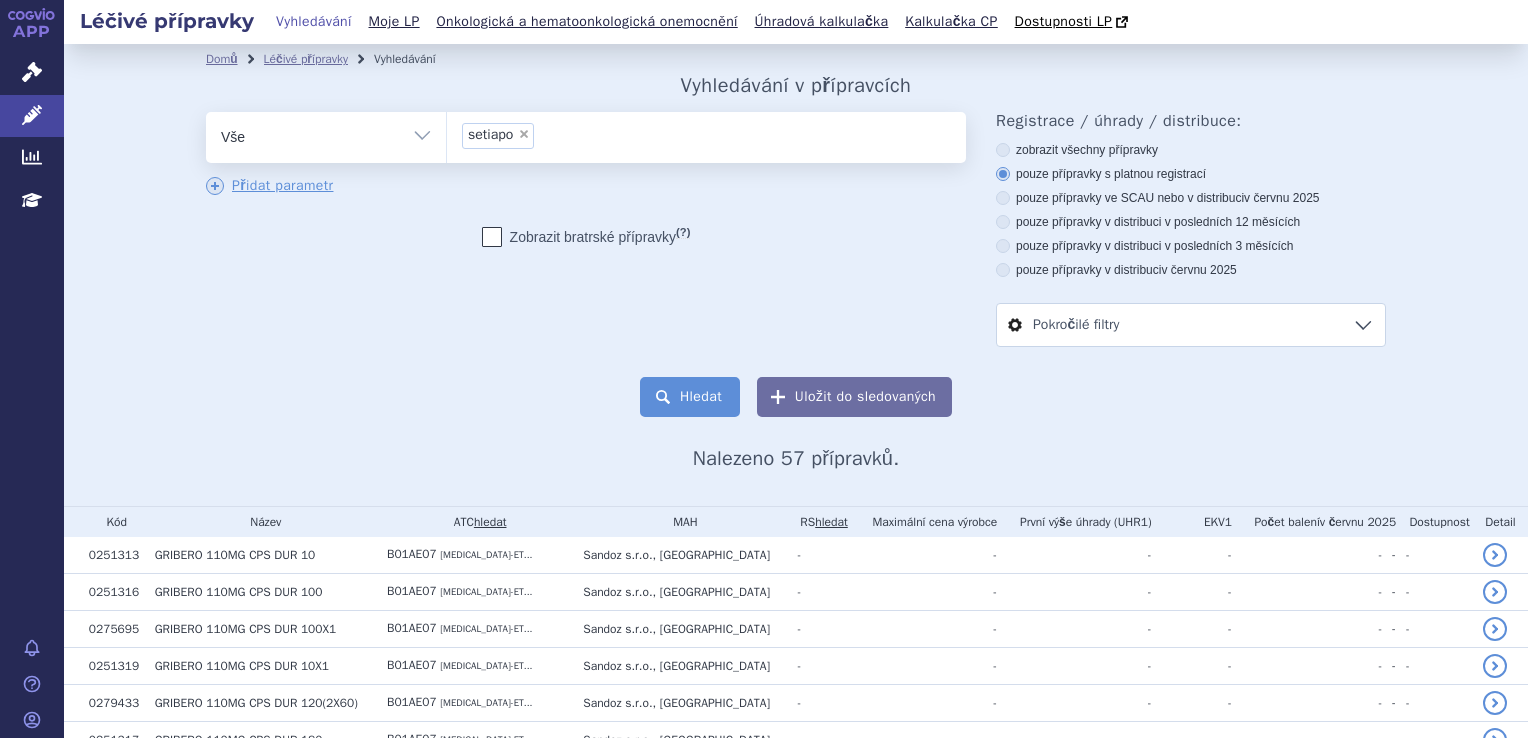 click on "Hledat" at bounding box center (690, 397) 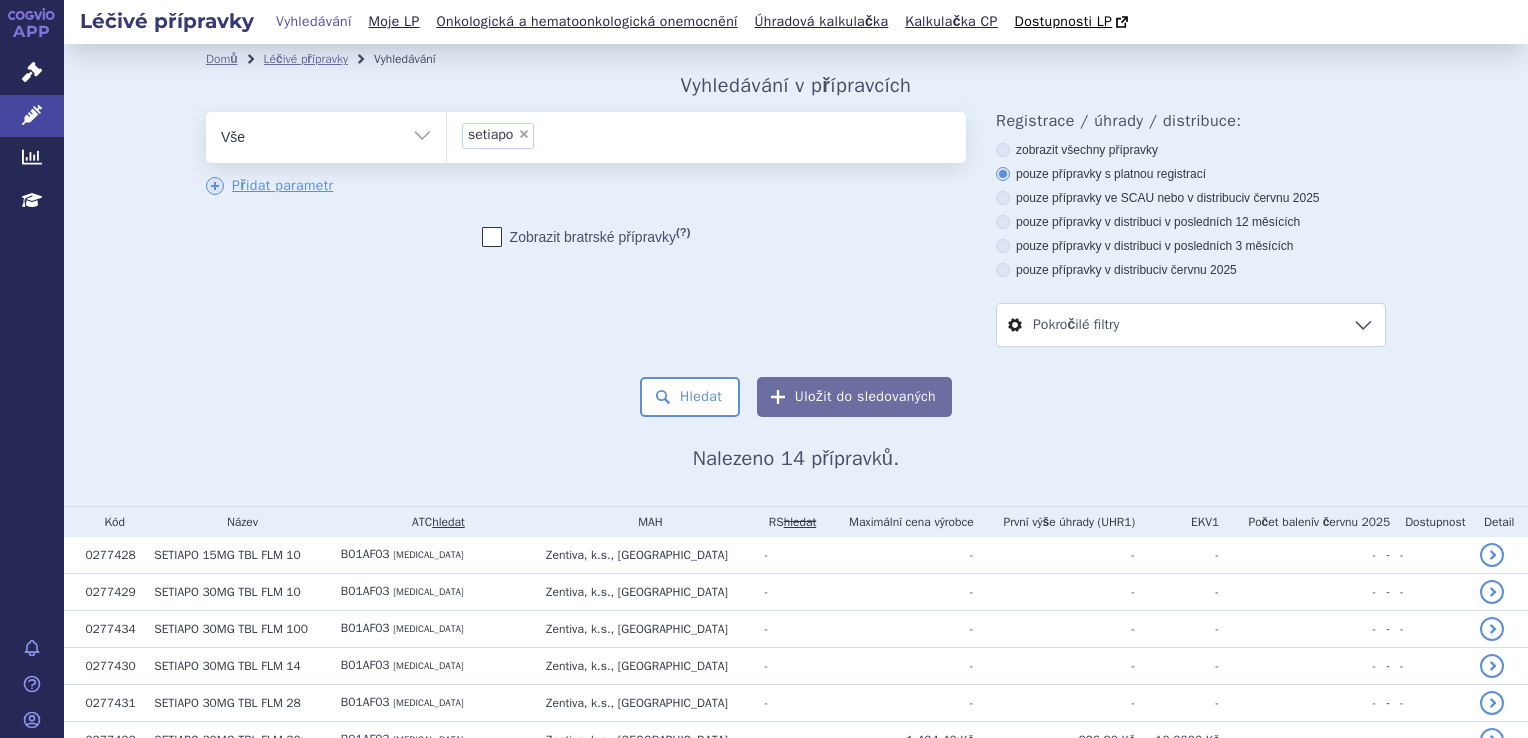 scroll, scrollTop: 0, scrollLeft: 0, axis: both 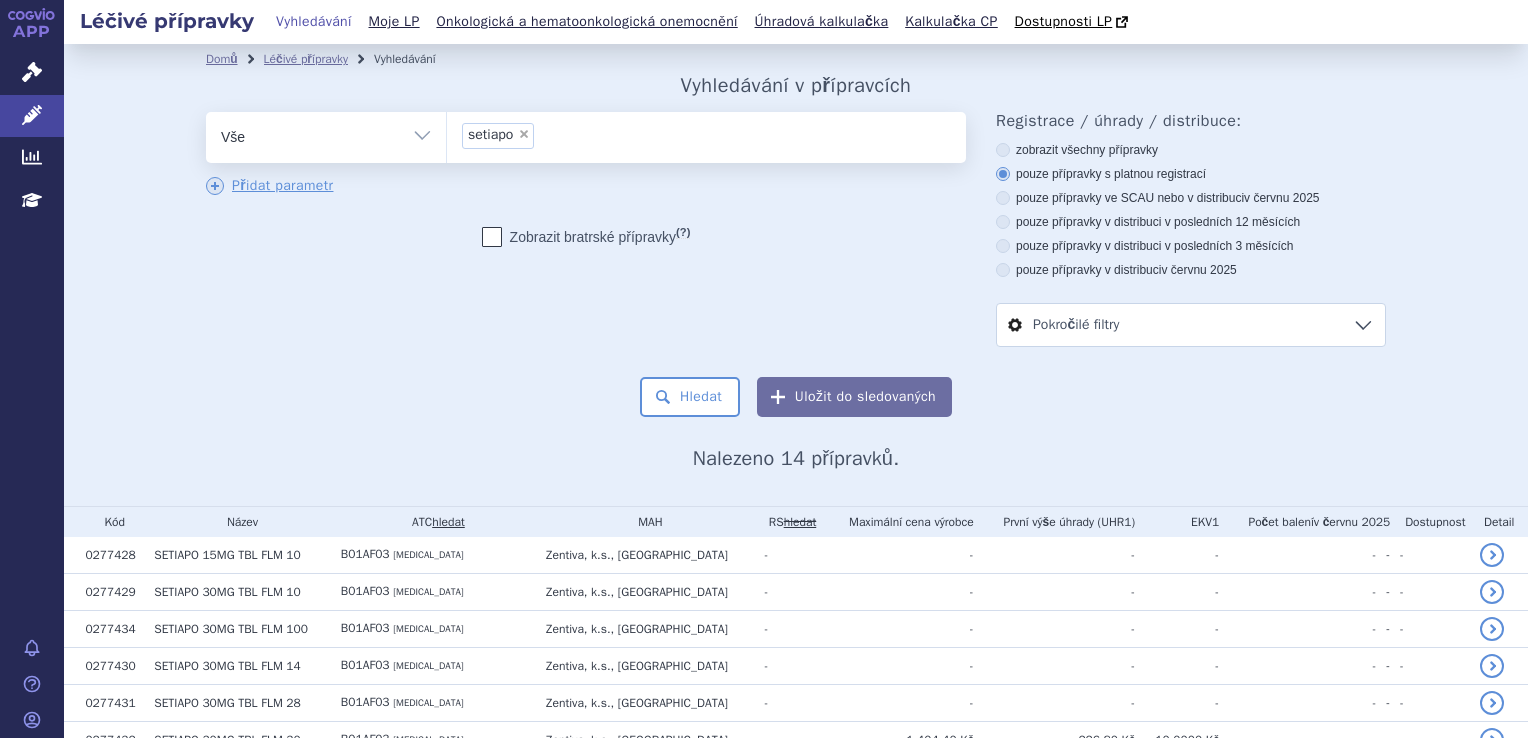 click on "× setiapo" at bounding box center (498, 136) 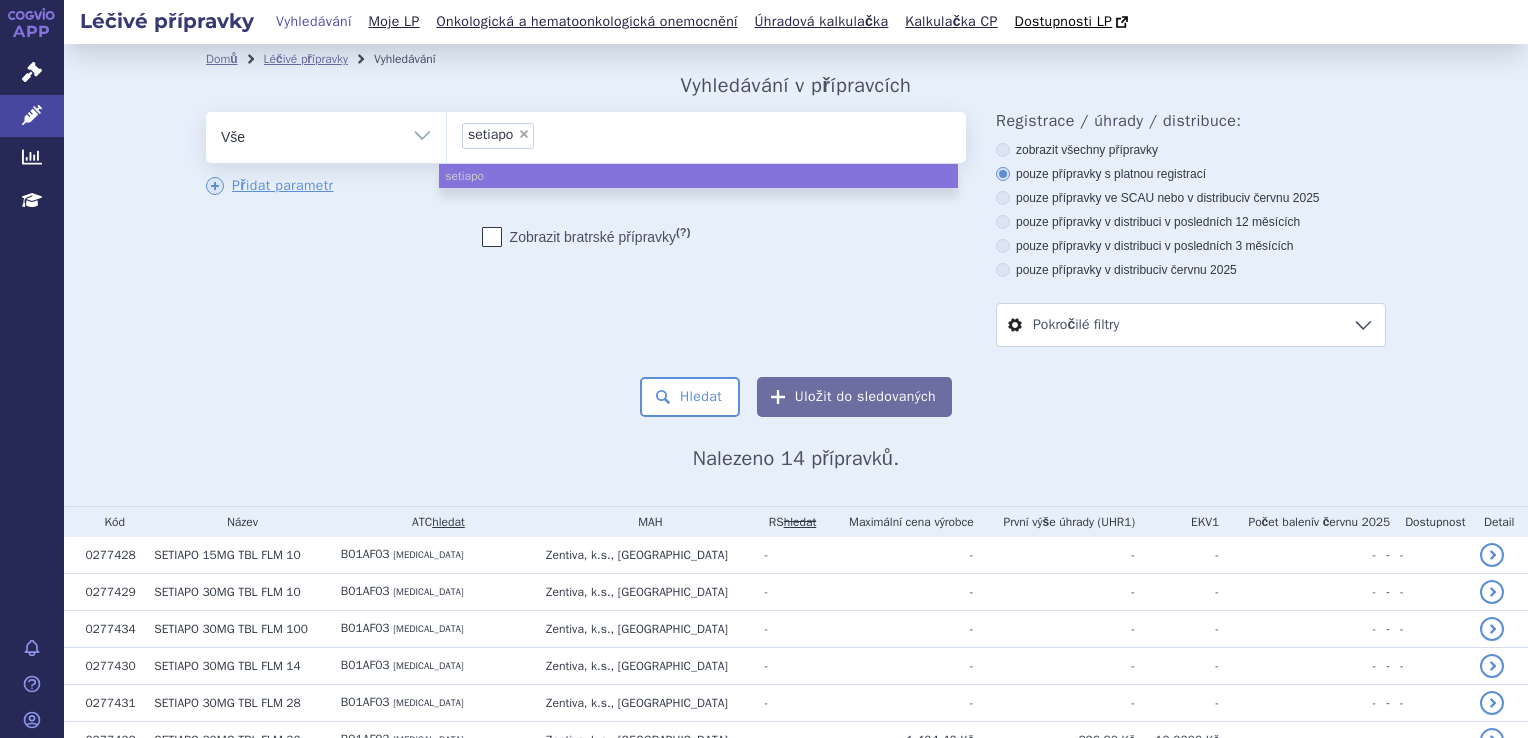 click on "×" at bounding box center [524, 134] 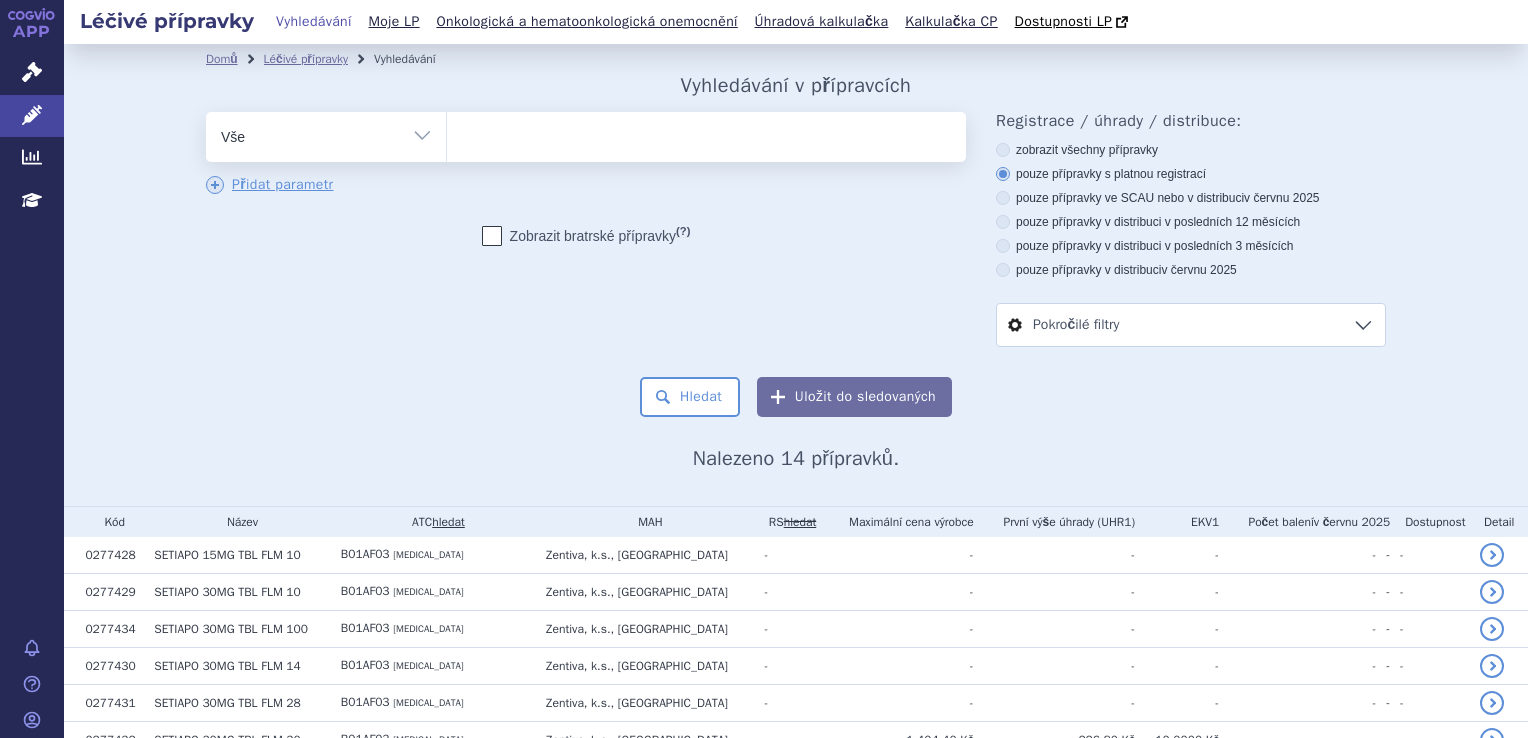 click at bounding box center [706, 133] 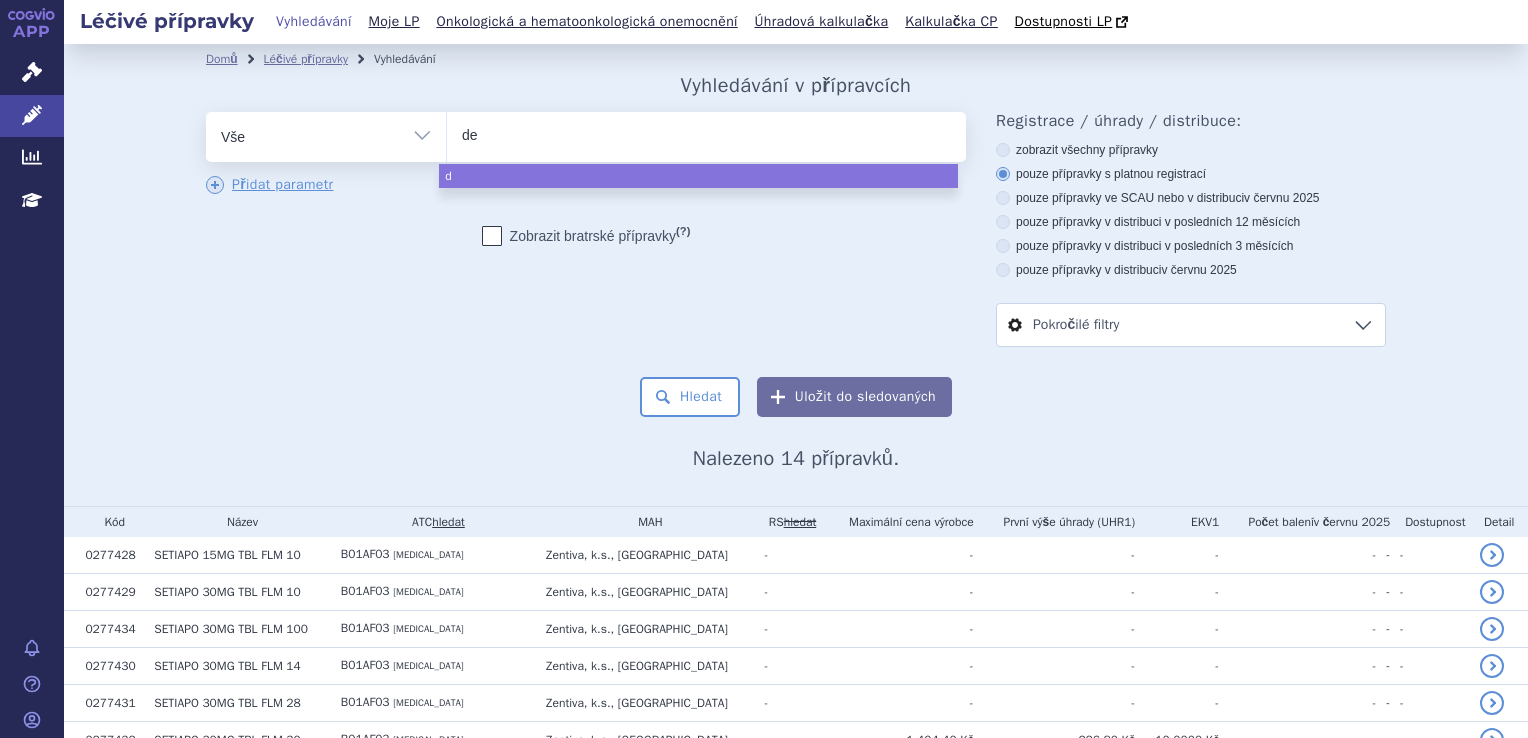 type on "del" 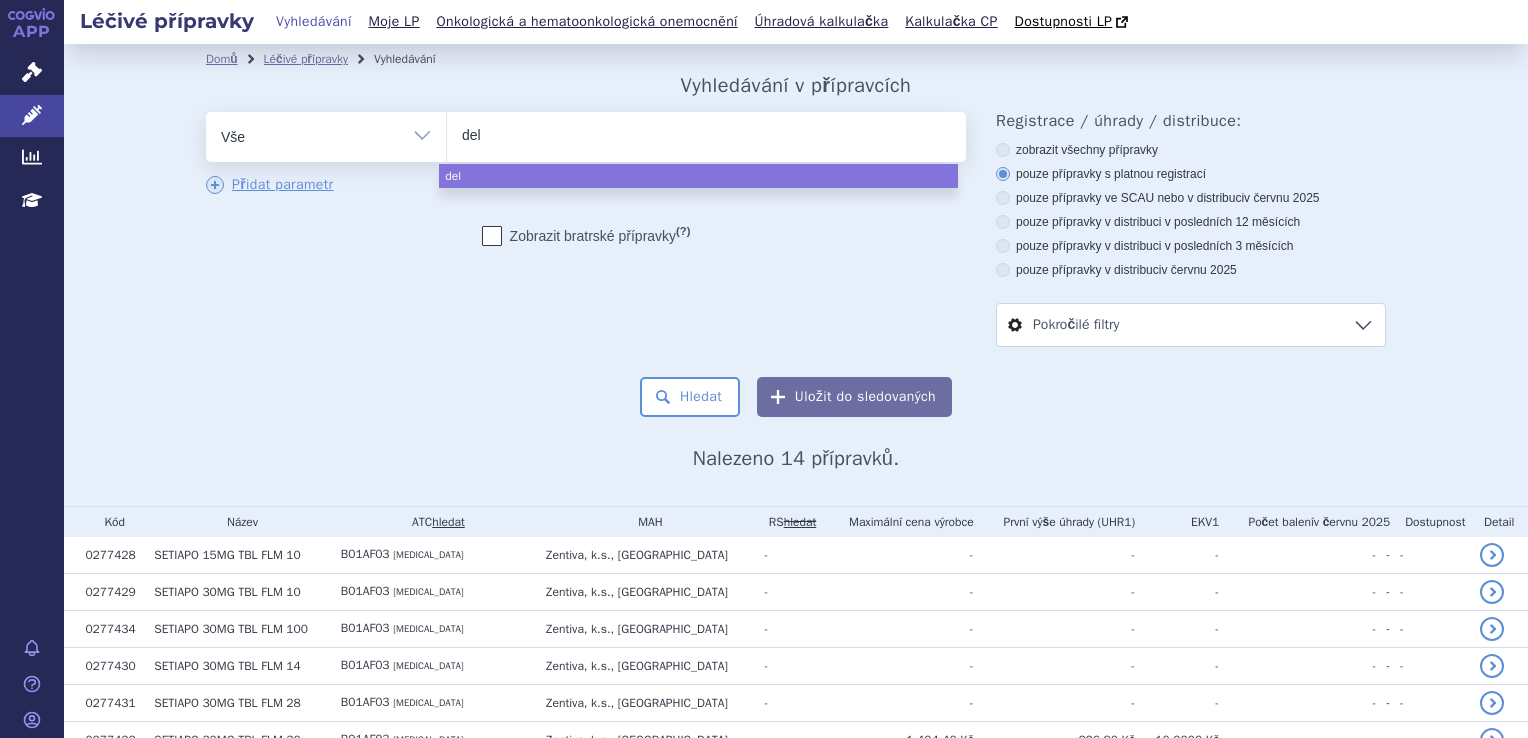 type on "deli" 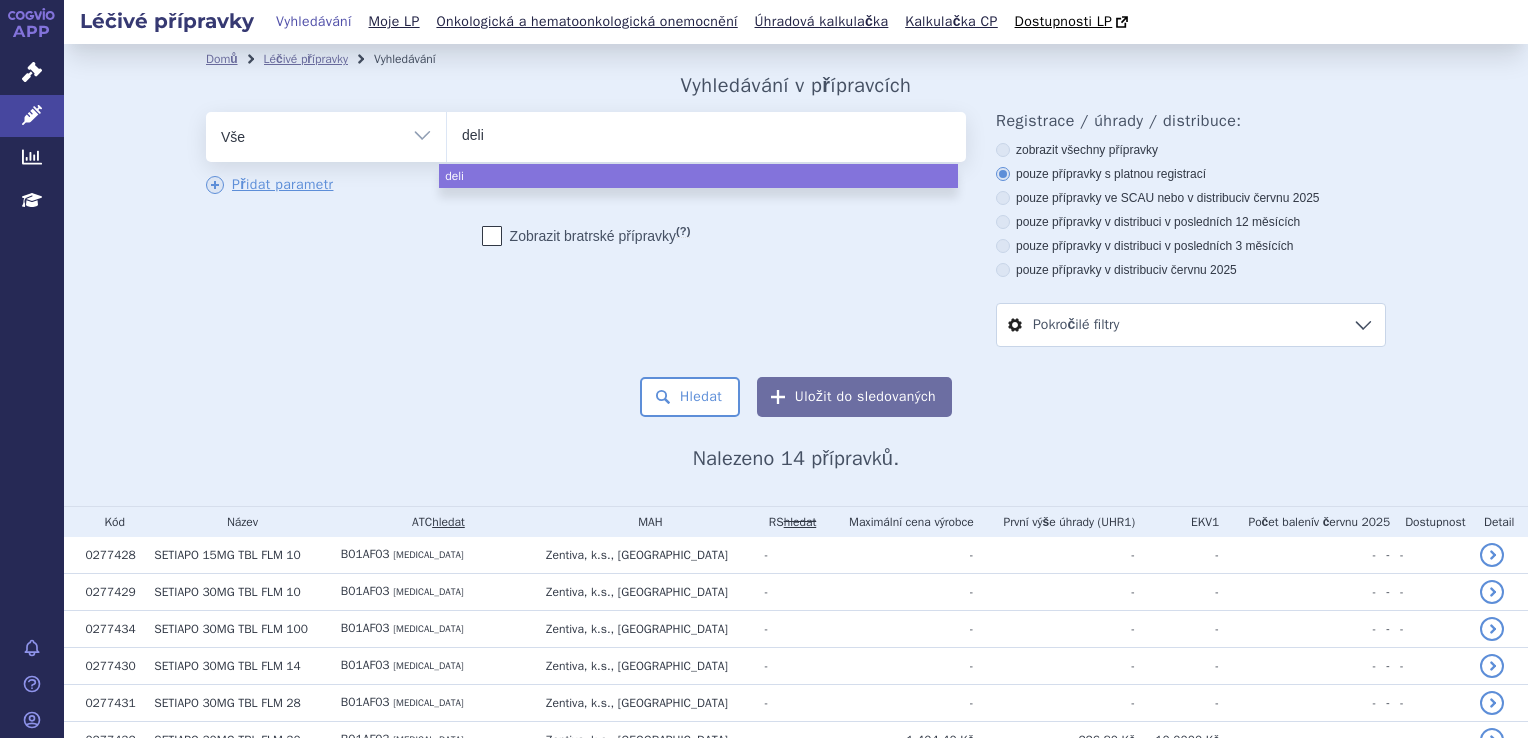 type on "delia" 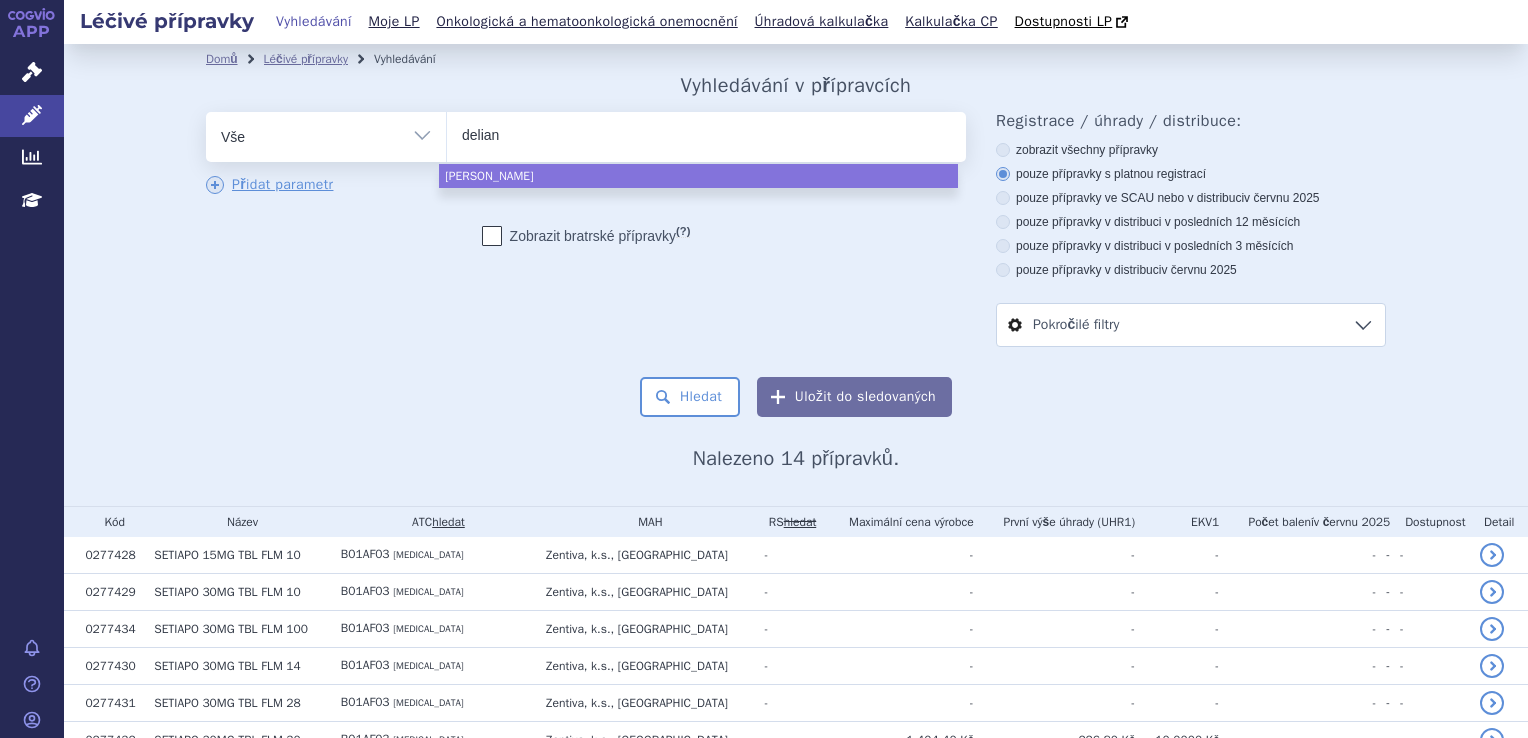 type on "deliand" 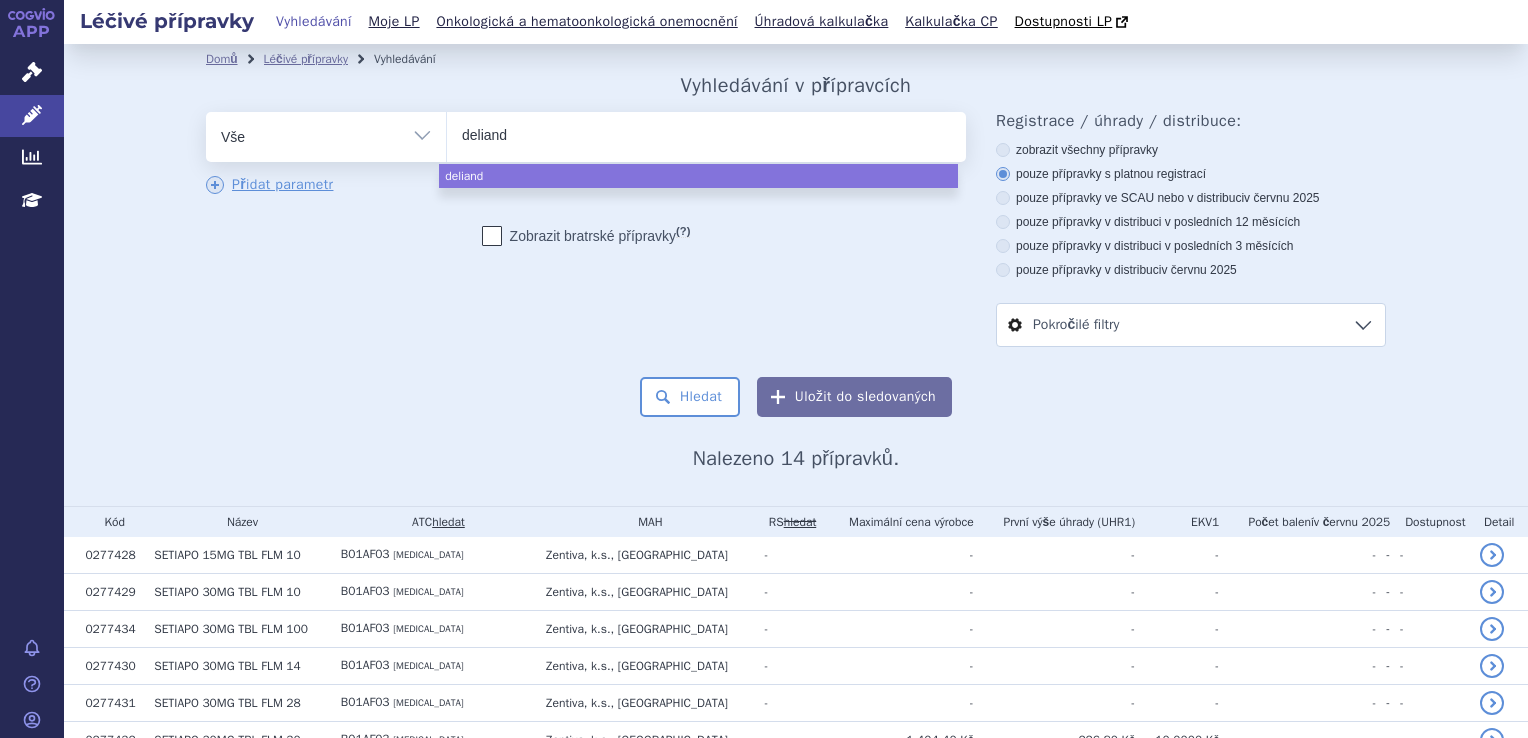 type on "delianda" 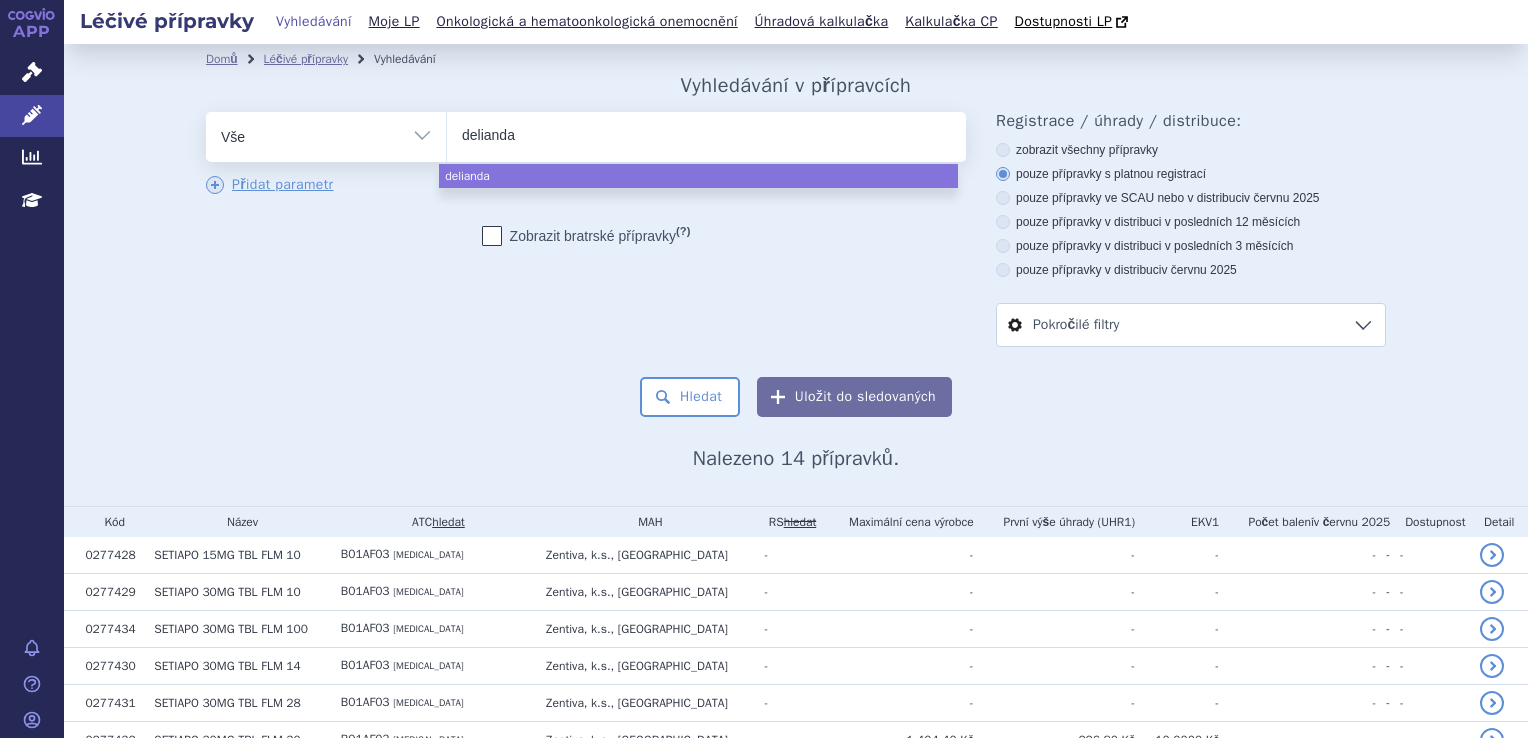 select on "delianda" 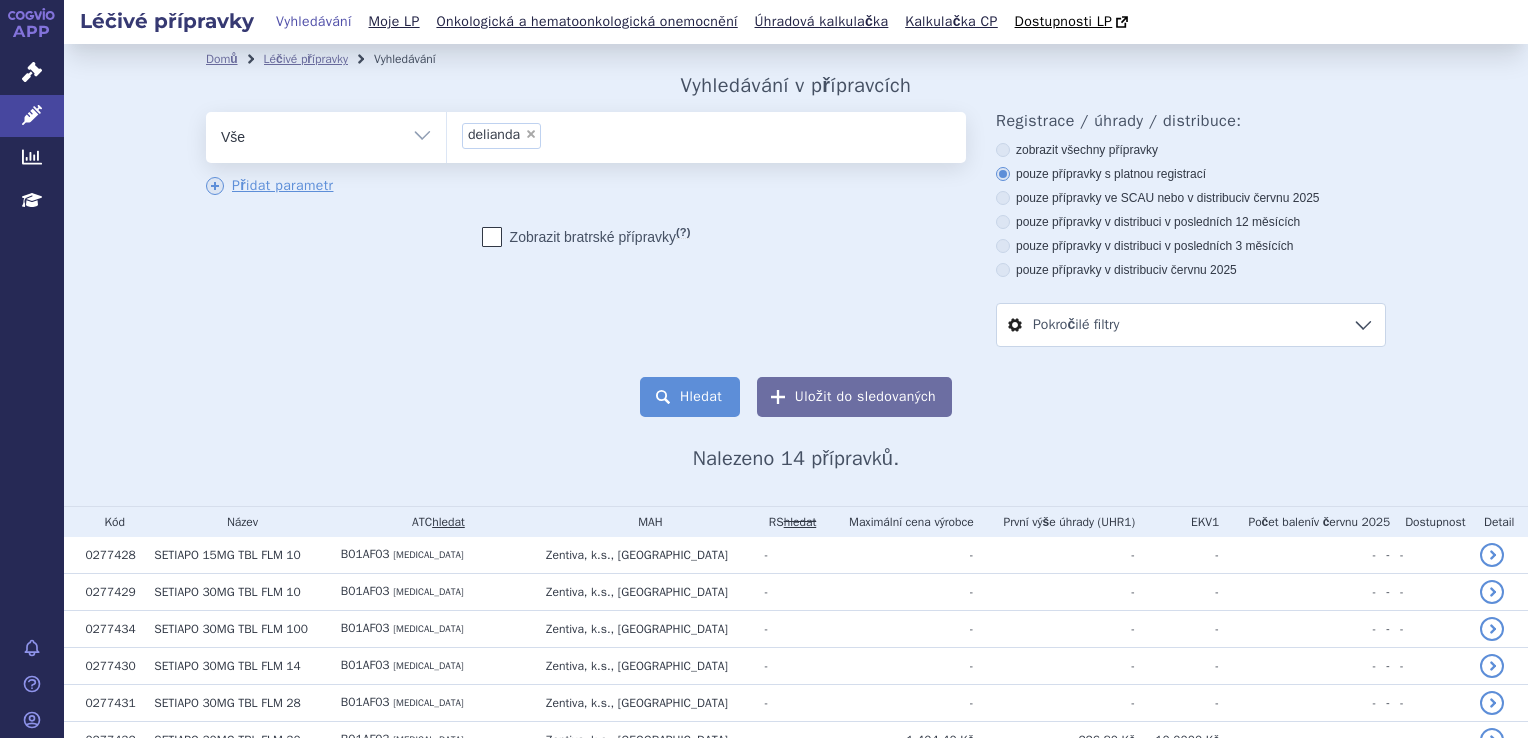 click on "Hledat" at bounding box center (690, 397) 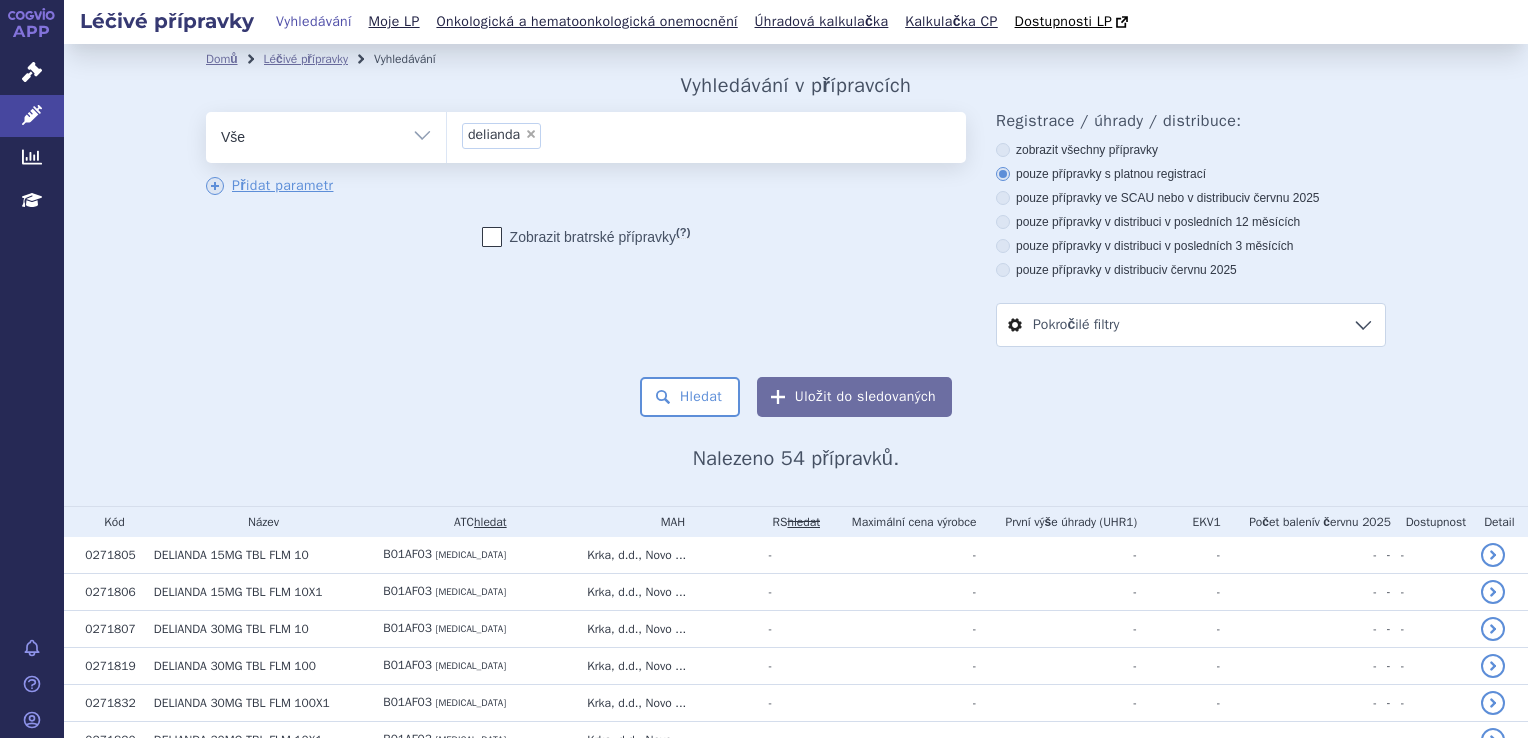 scroll, scrollTop: 0, scrollLeft: 0, axis: both 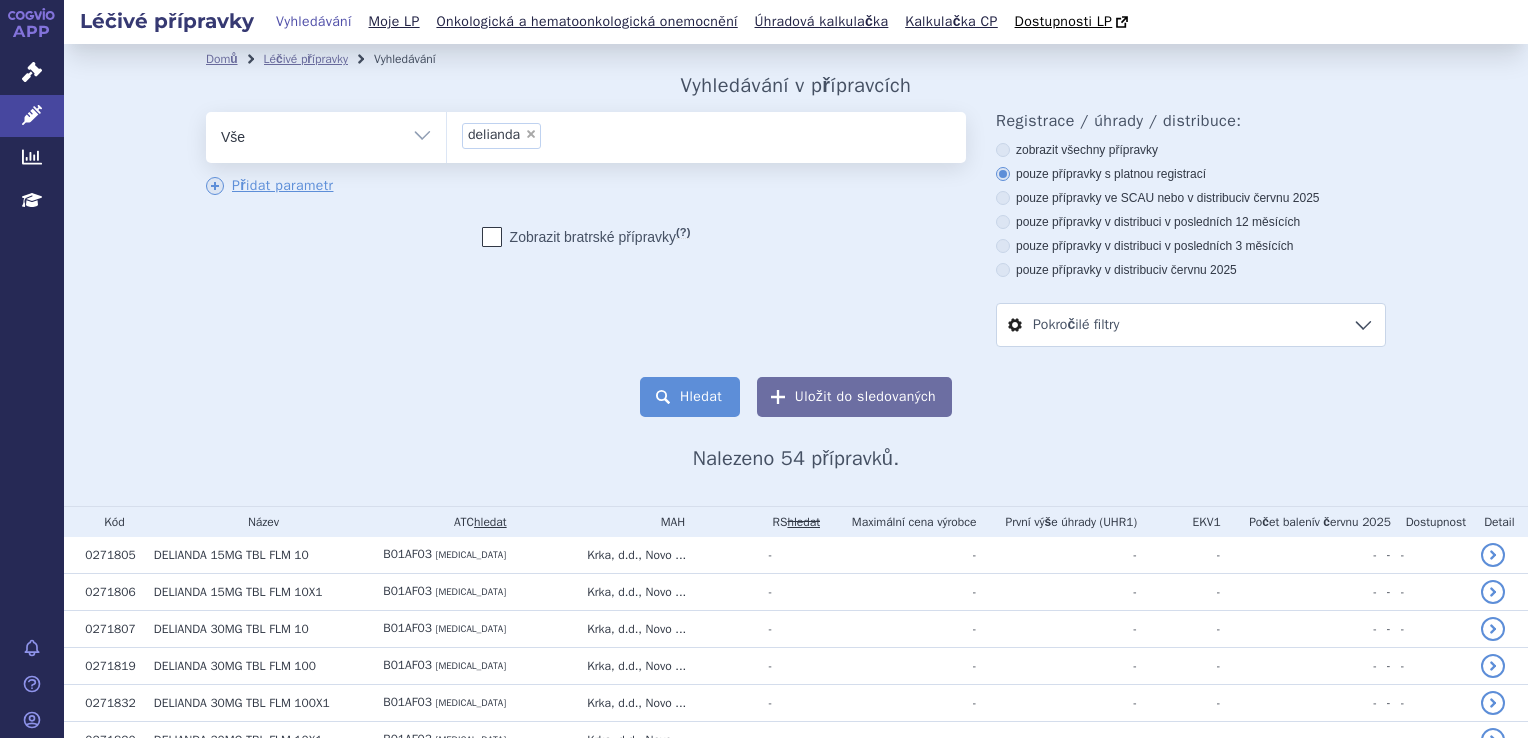 click on "Hledat" at bounding box center (690, 397) 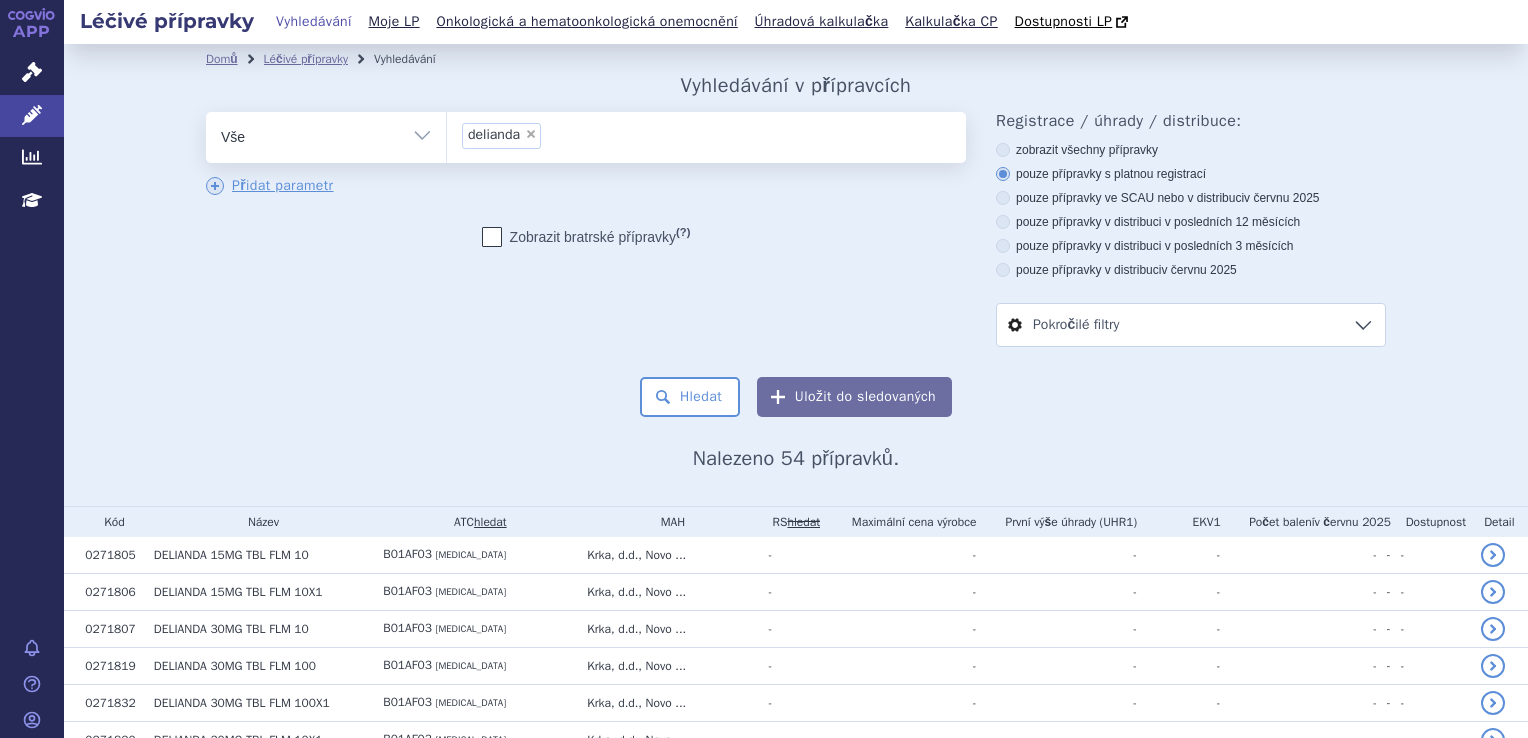 scroll, scrollTop: 0, scrollLeft: 0, axis: both 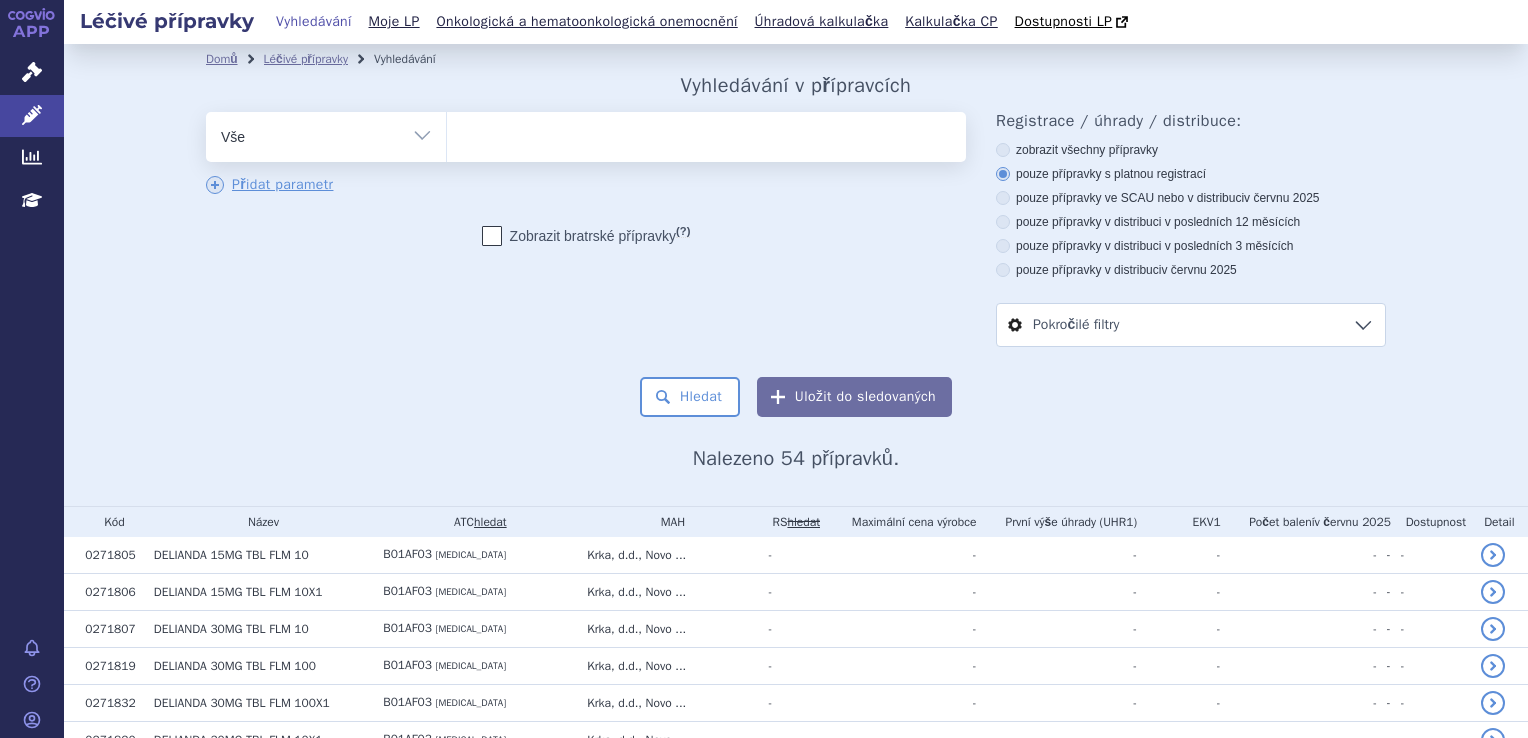 click at bounding box center [706, 133] 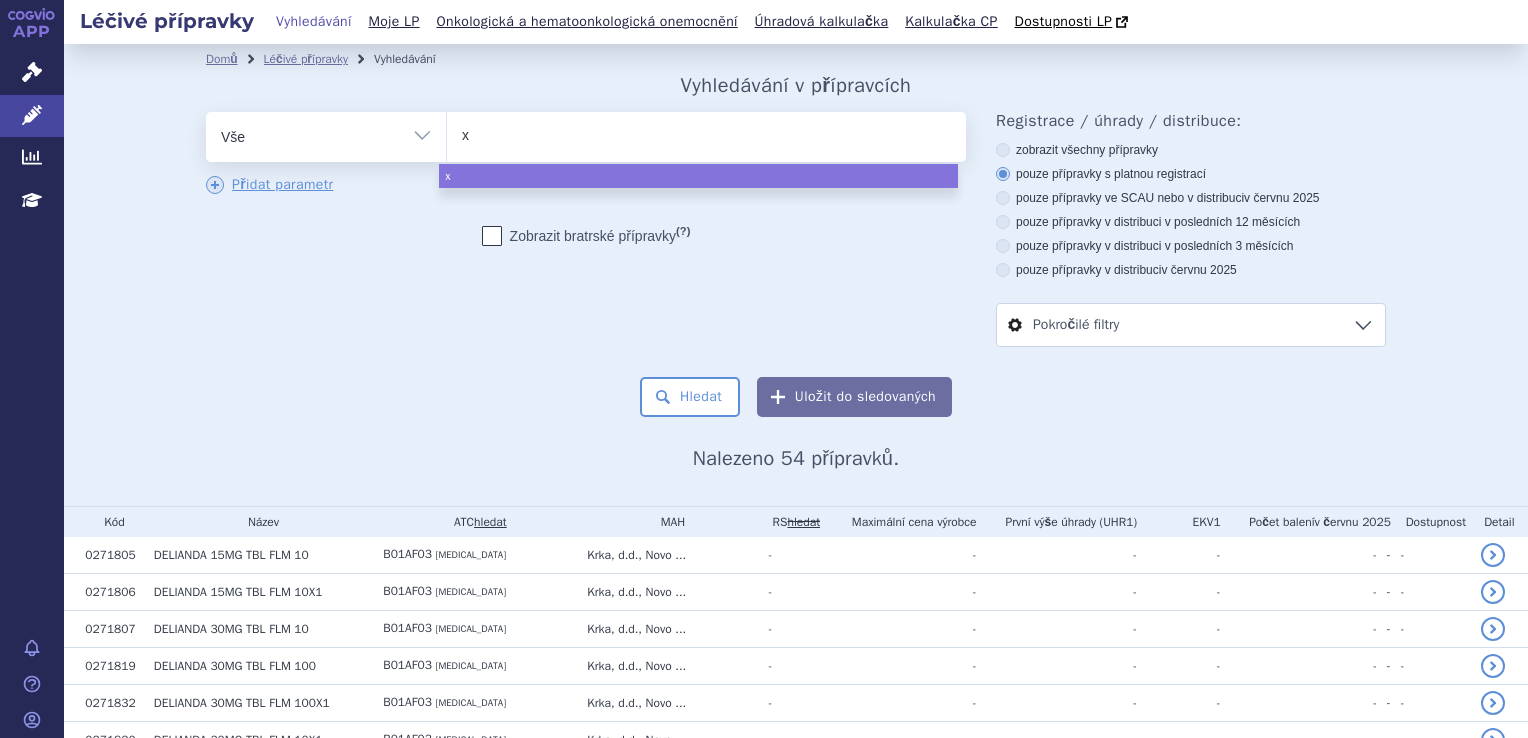 type on "xi" 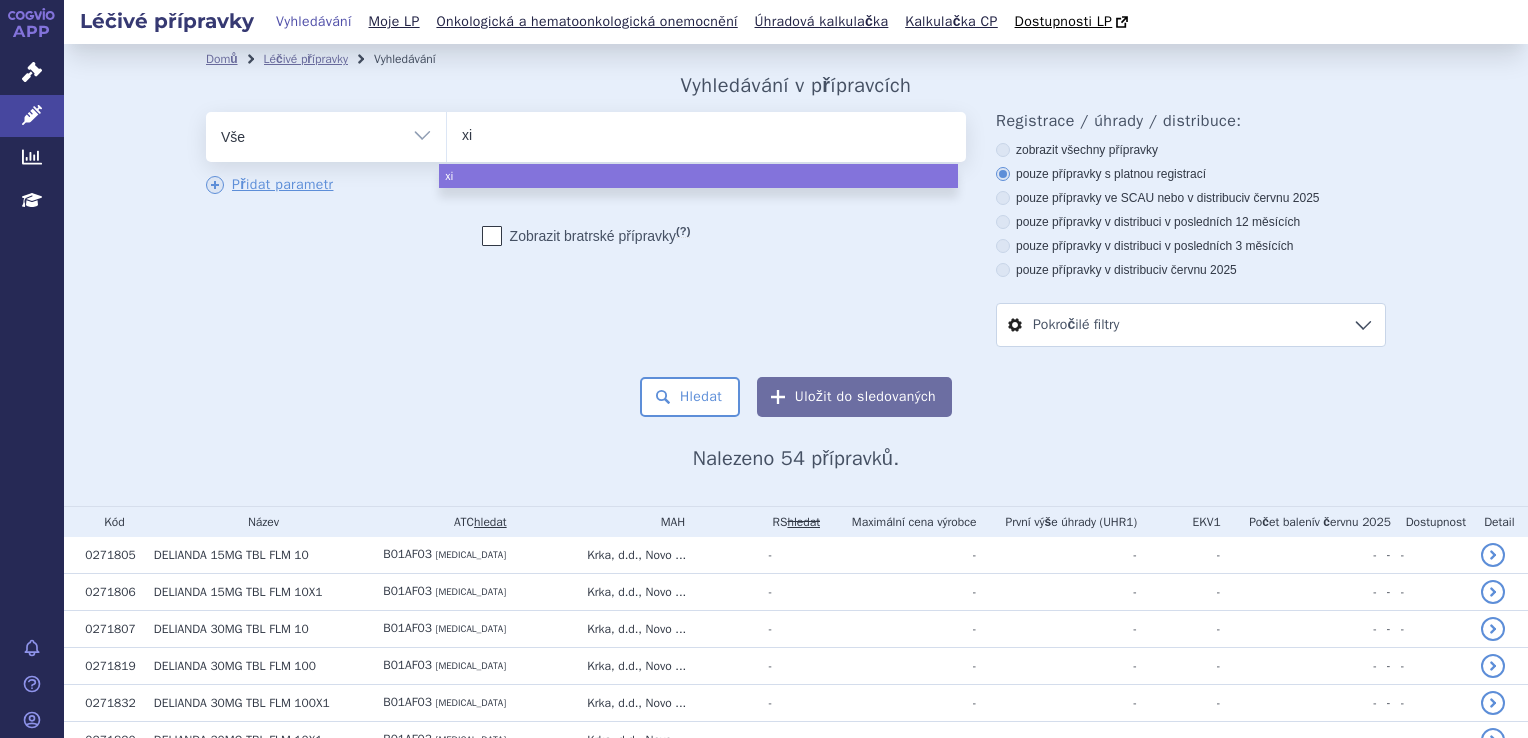 type on "xil" 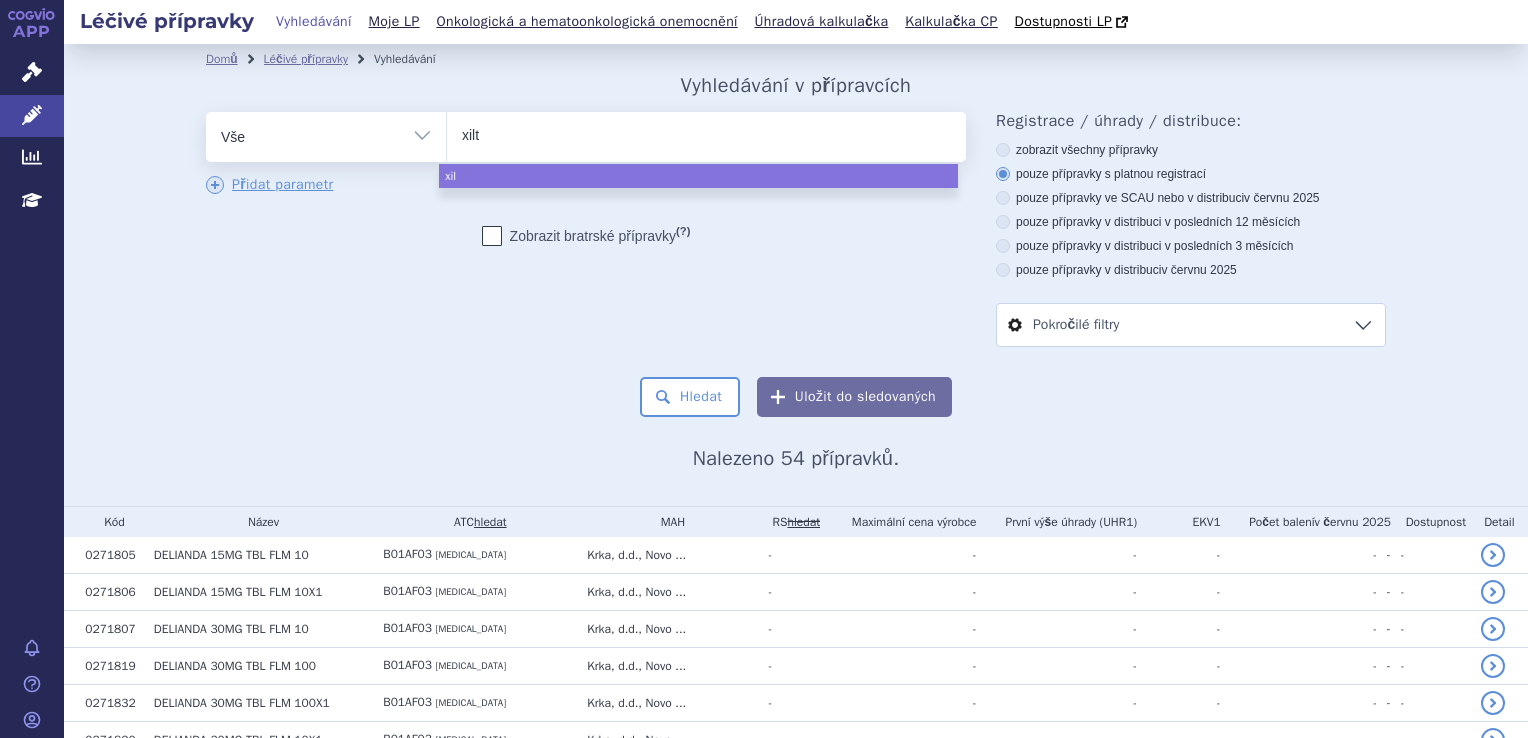 type on "xilte" 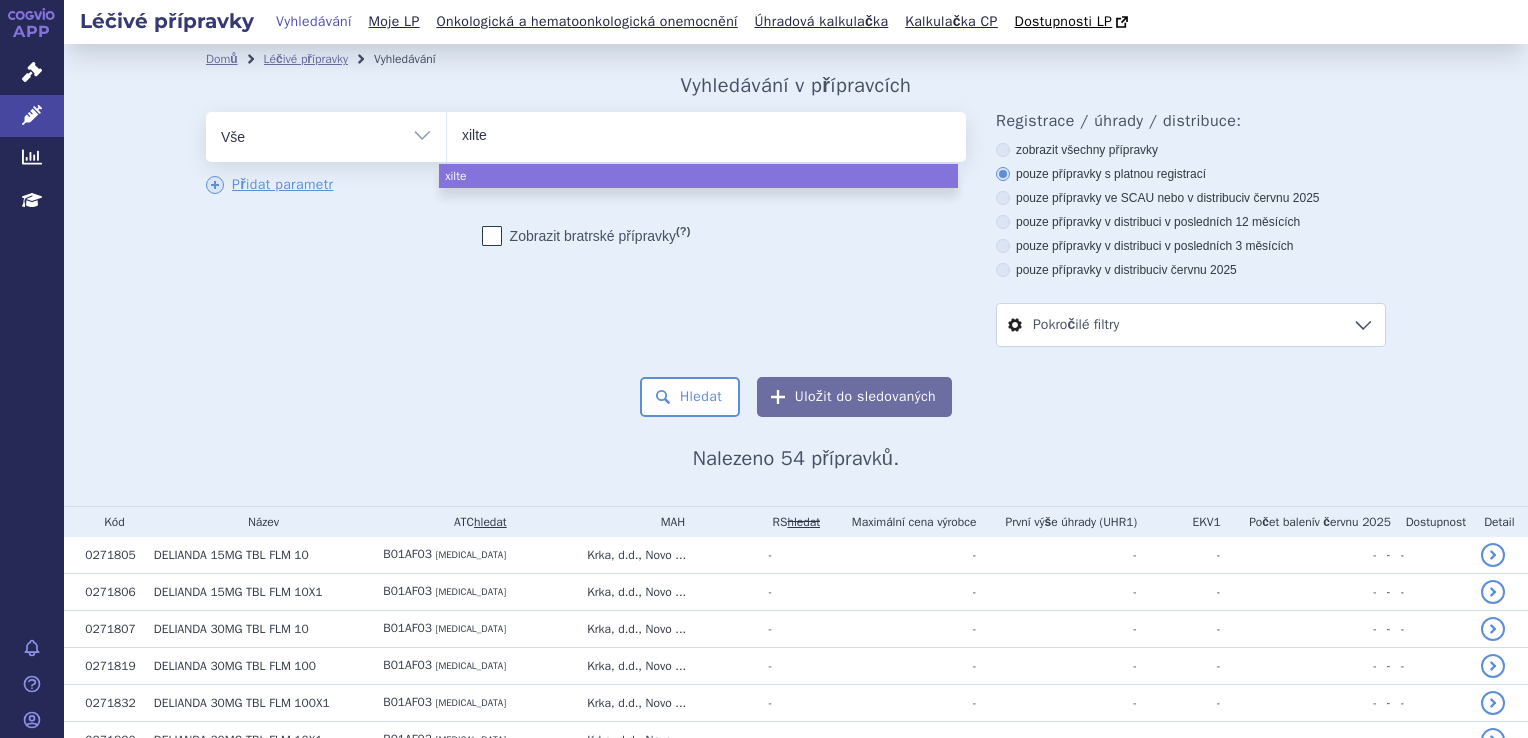 type on "xiltes" 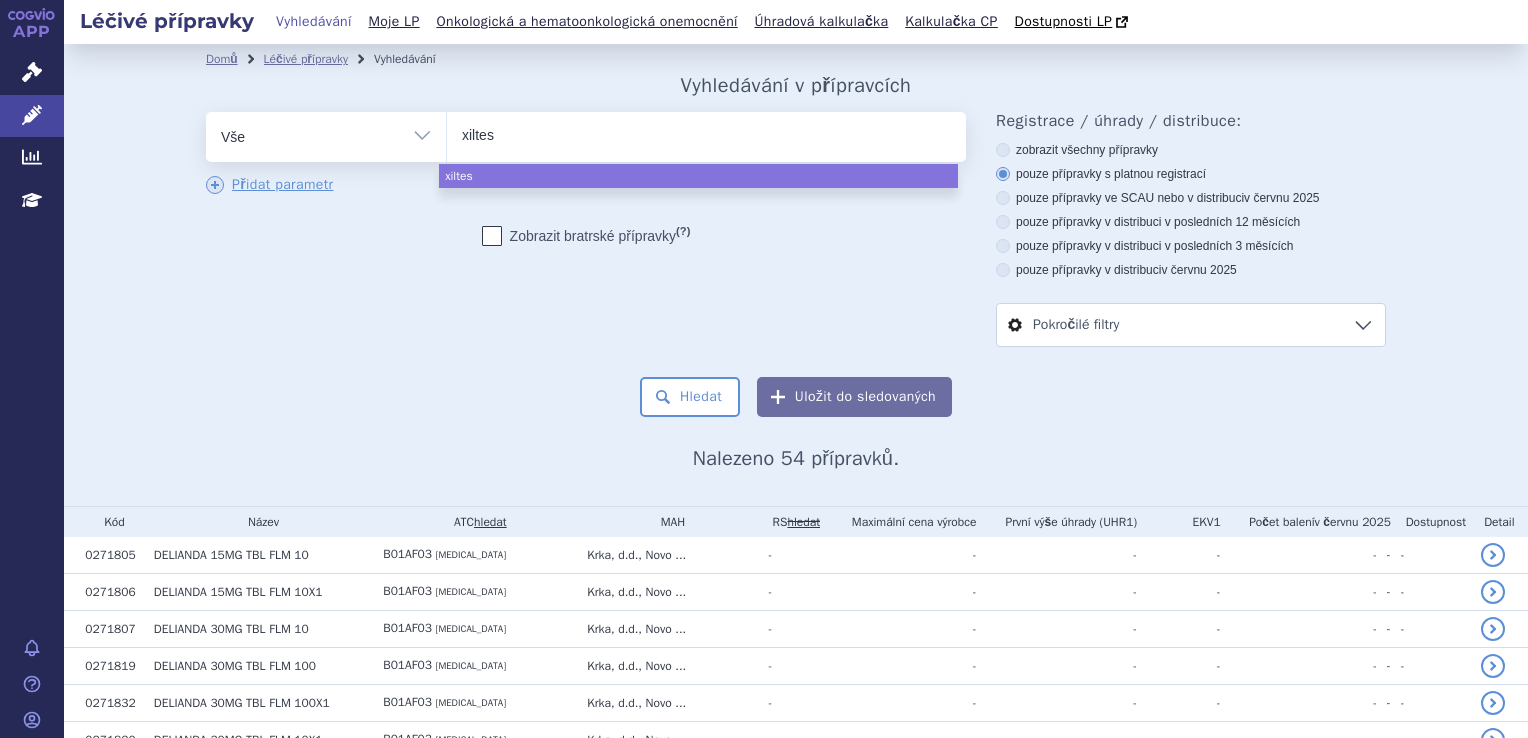type on "xiltess" 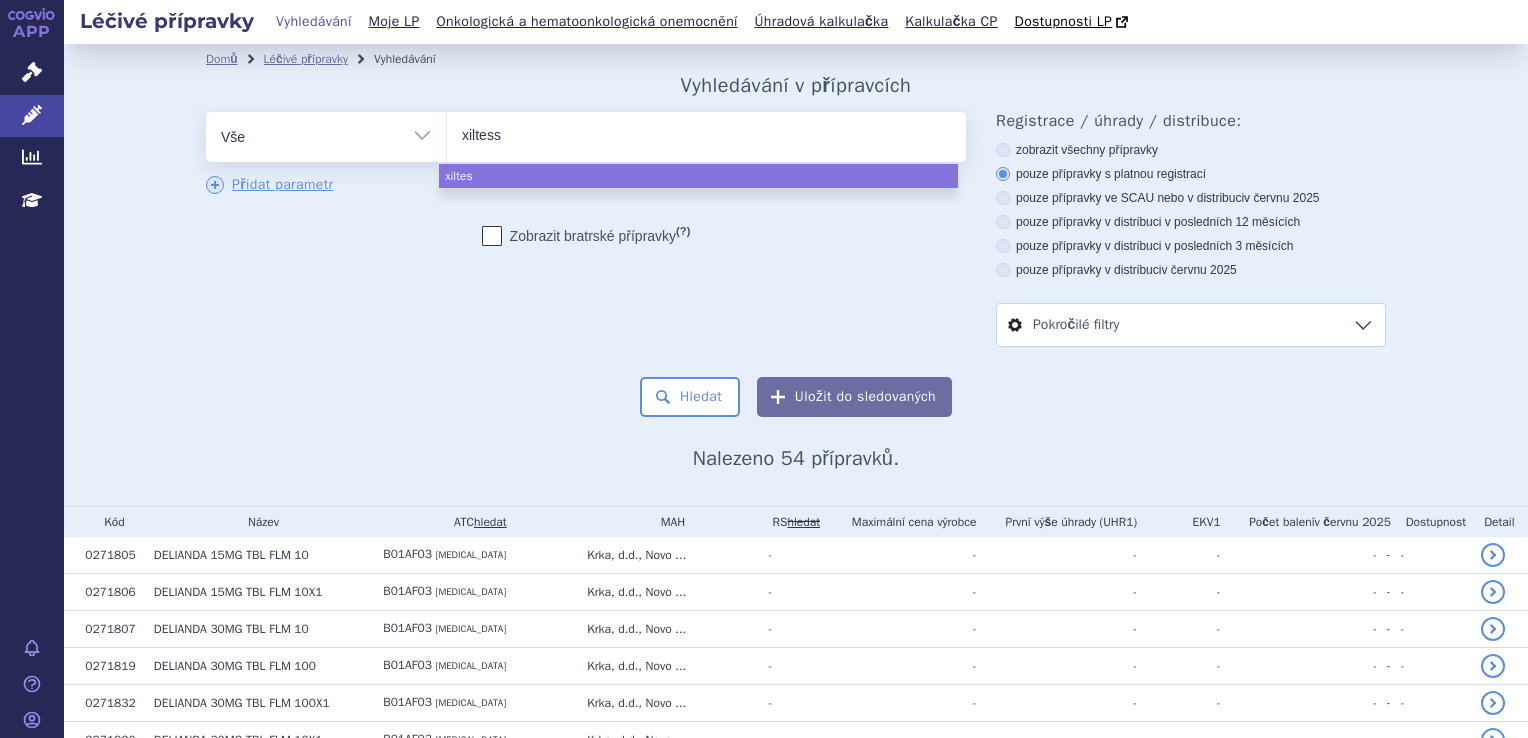 type 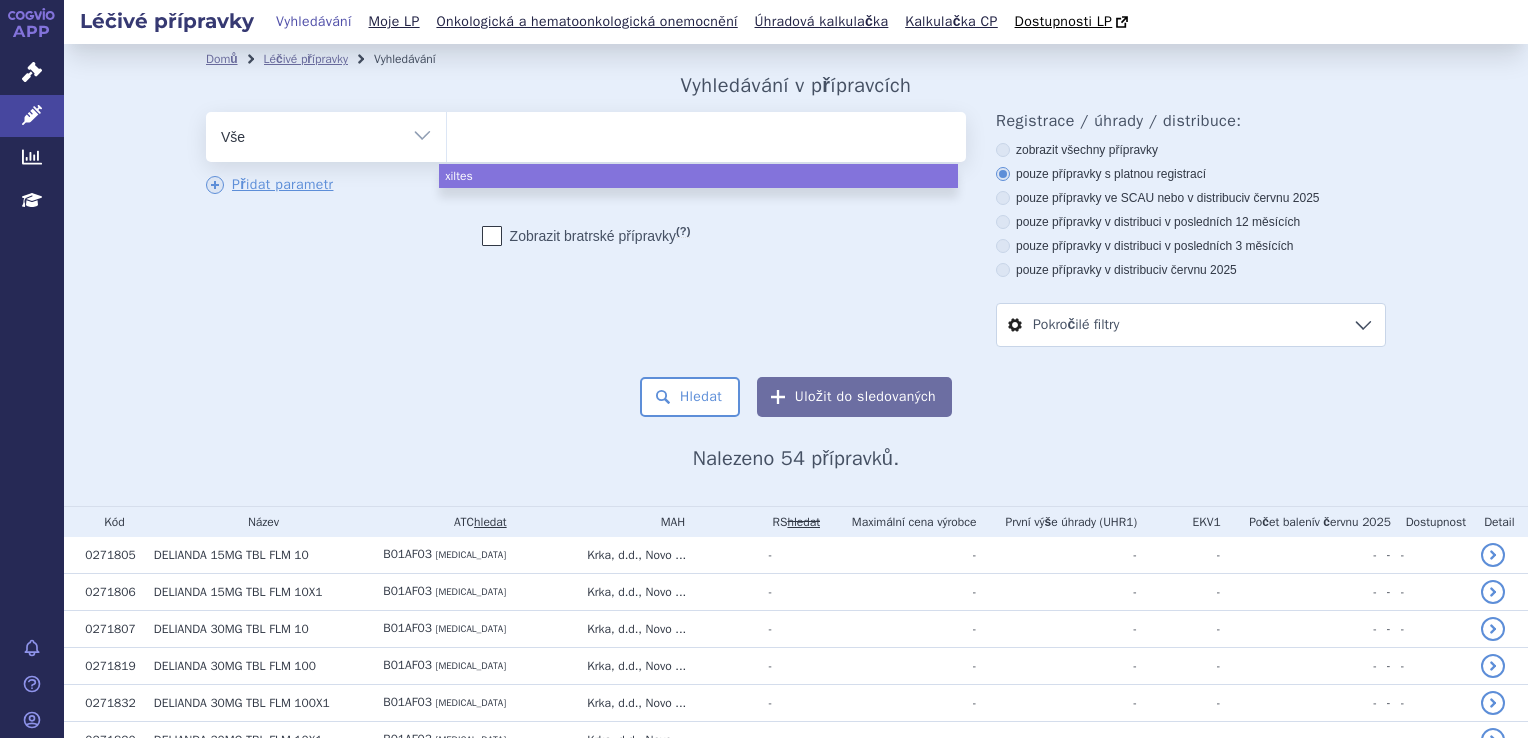 select on "xiltess" 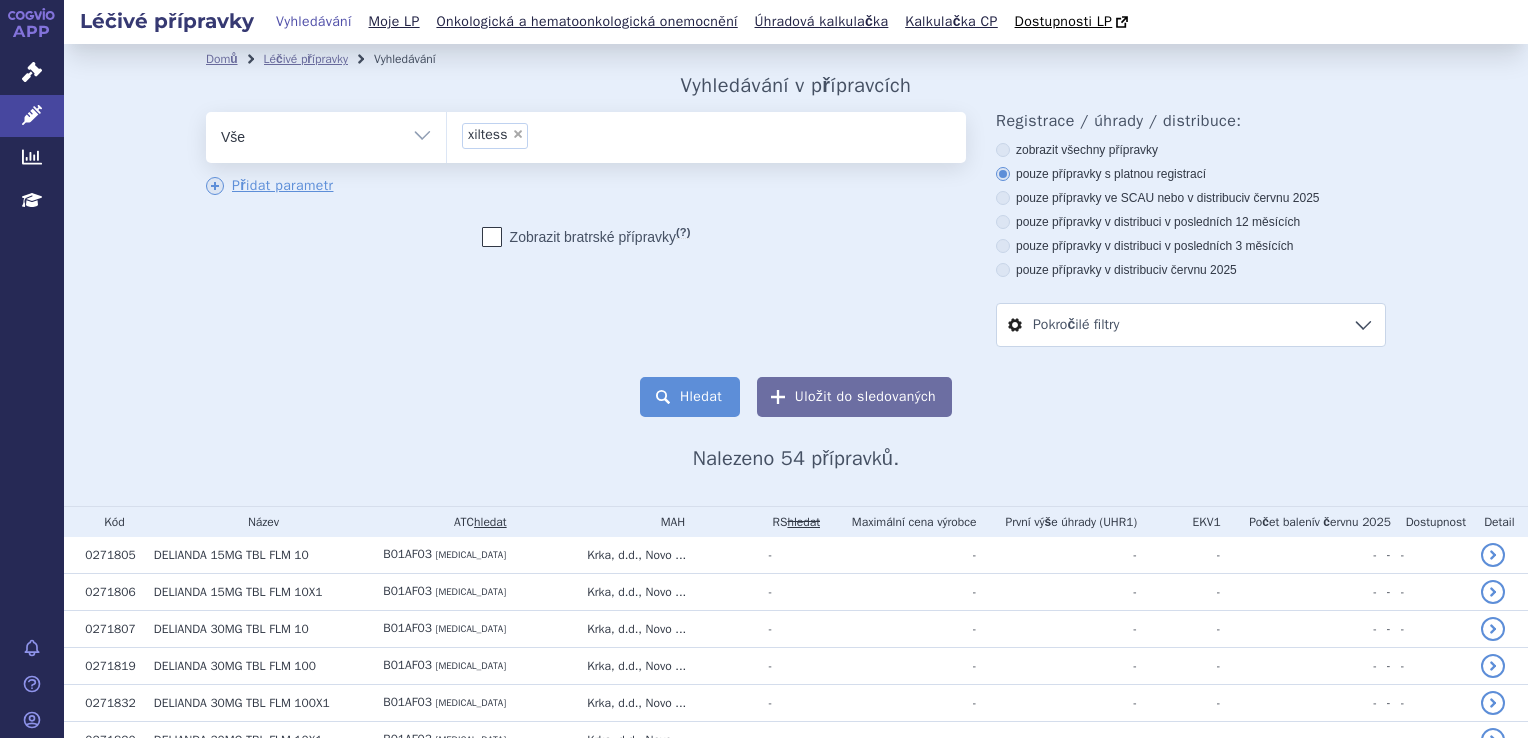 click on "Hledat" at bounding box center (690, 397) 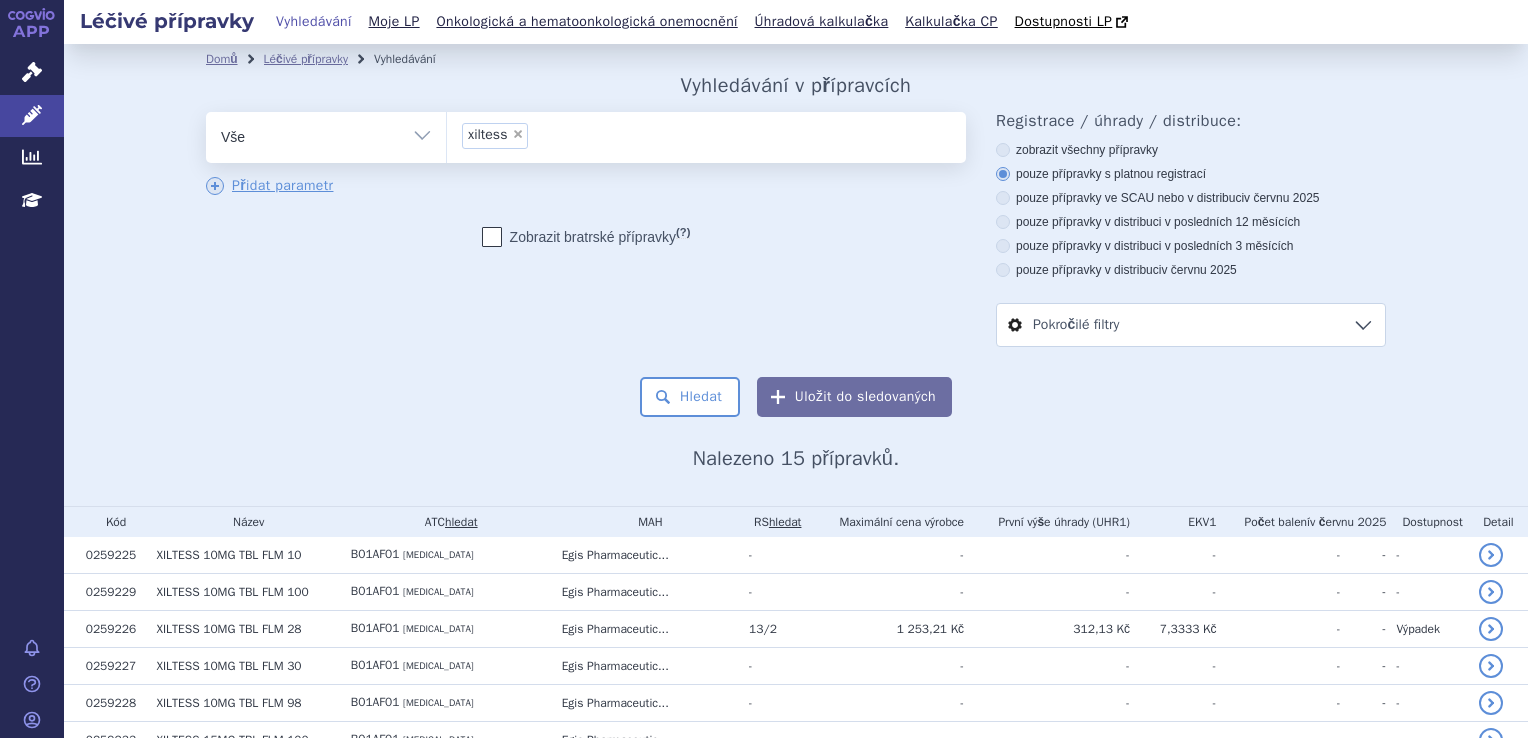 scroll, scrollTop: 0, scrollLeft: 0, axis: both 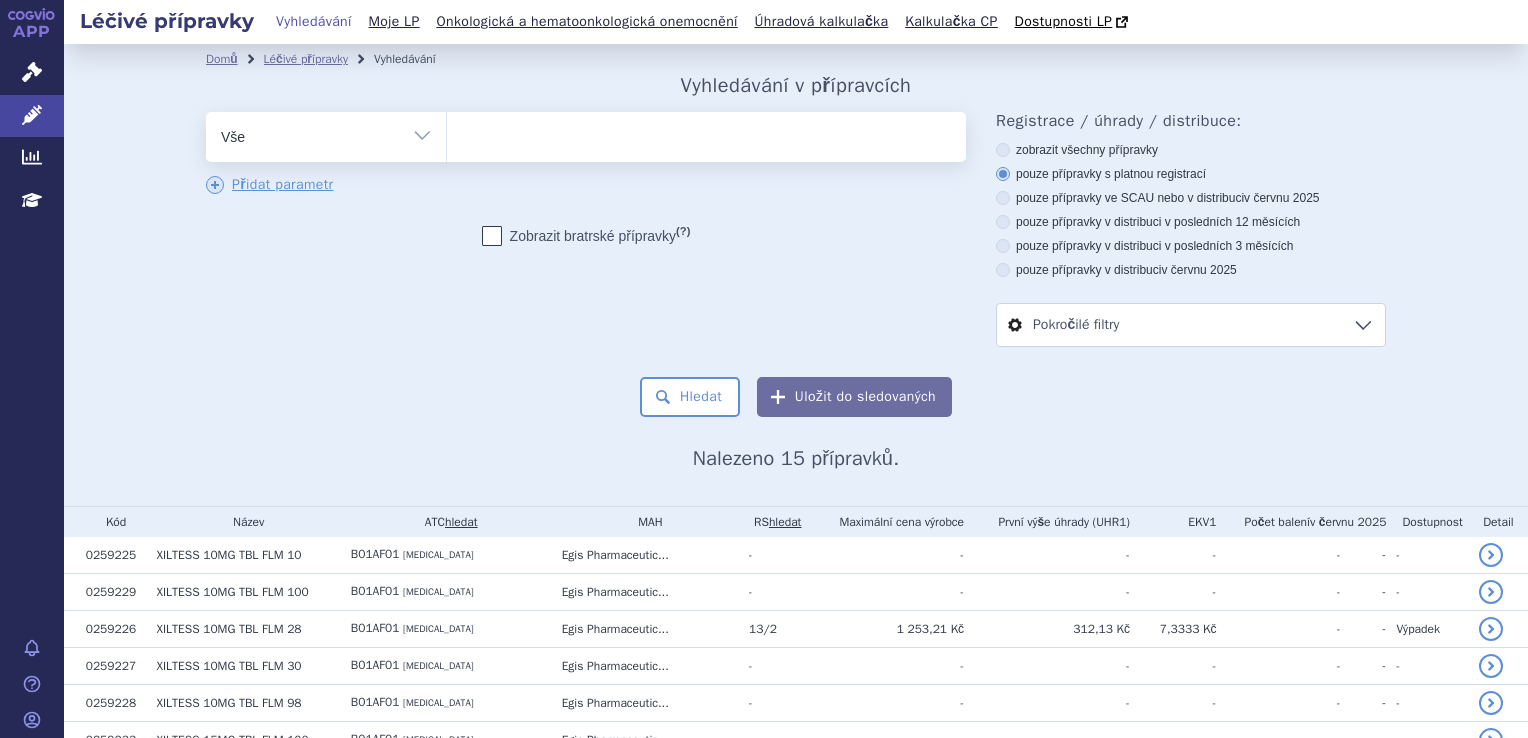 click at bounding box center [706, 133] 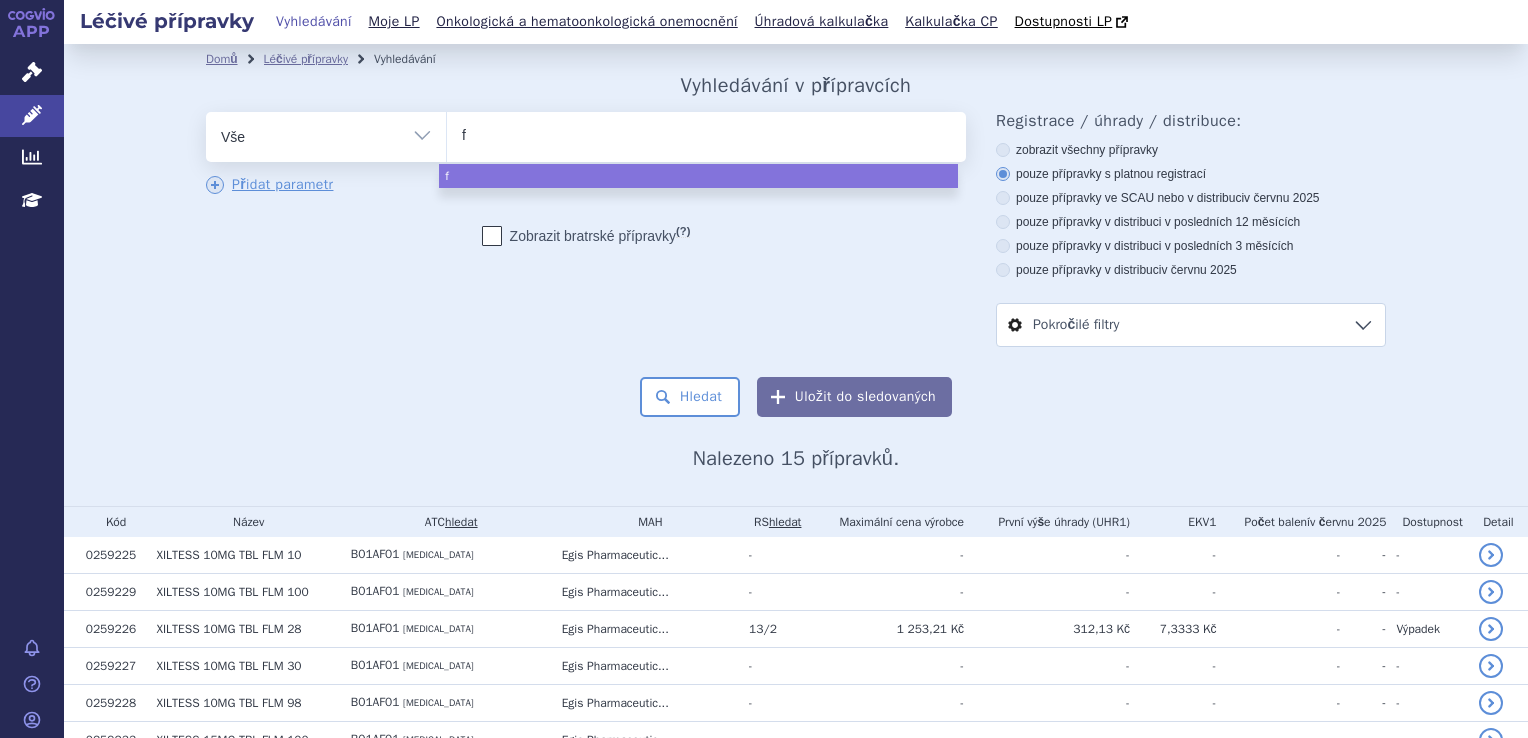 type on "fl" 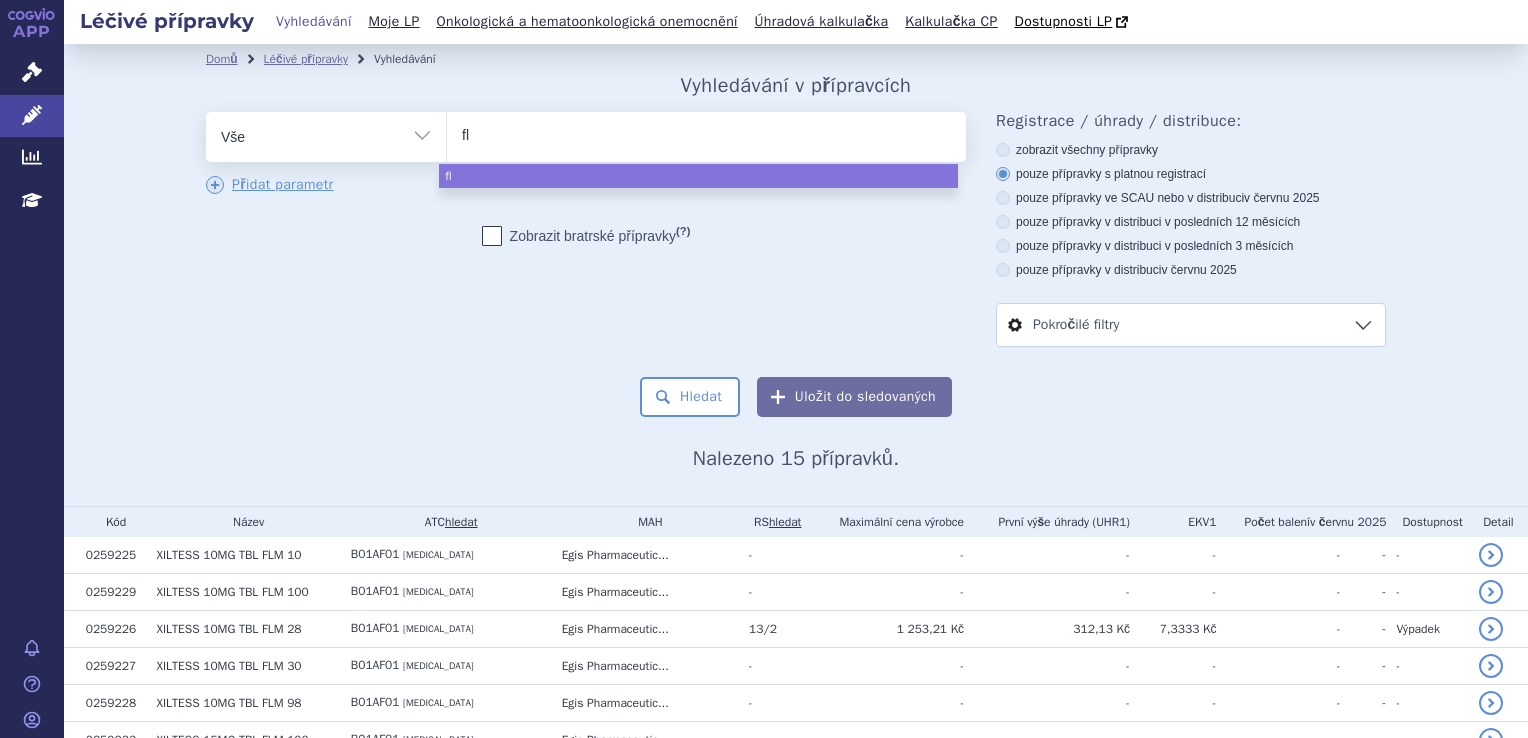 type on "flu" 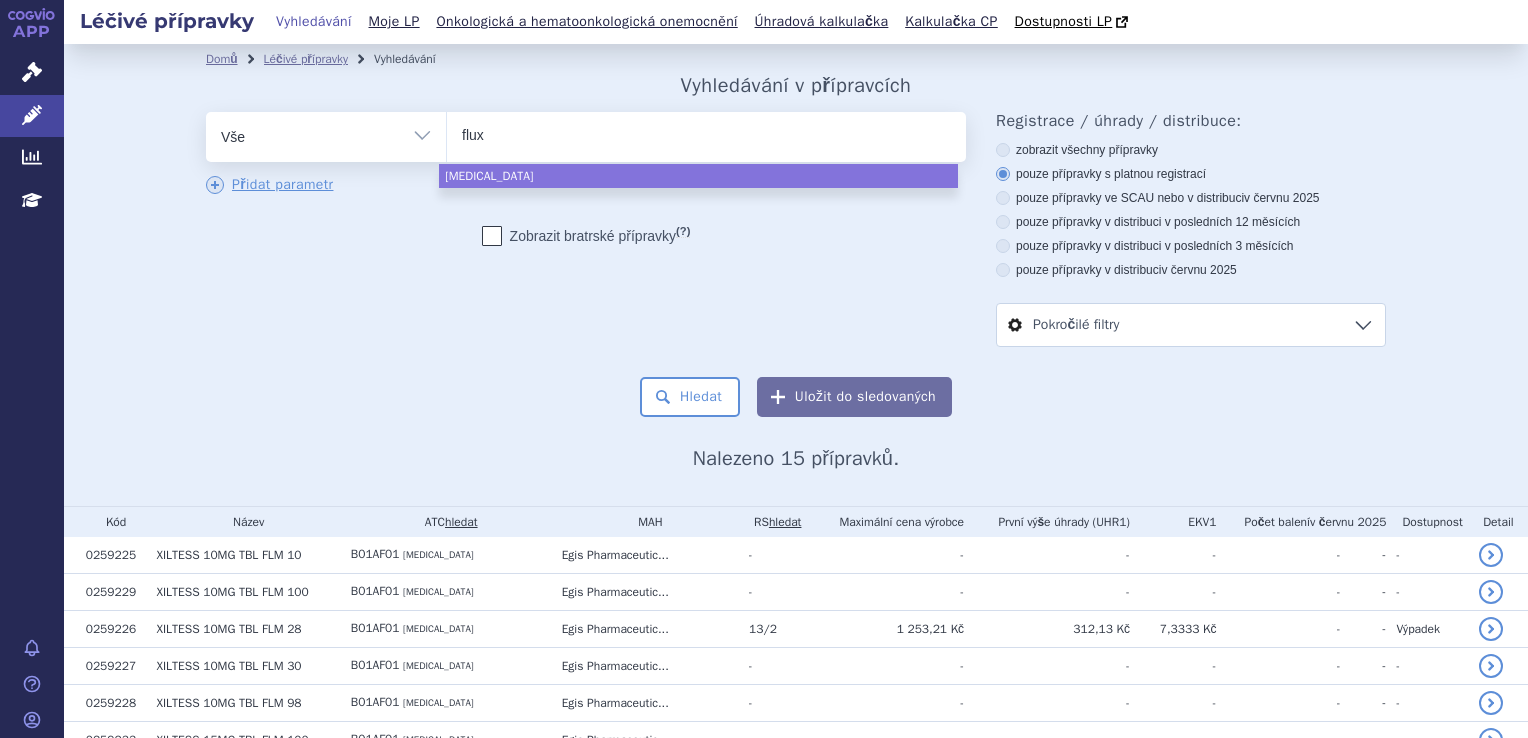 type on "fluxi" 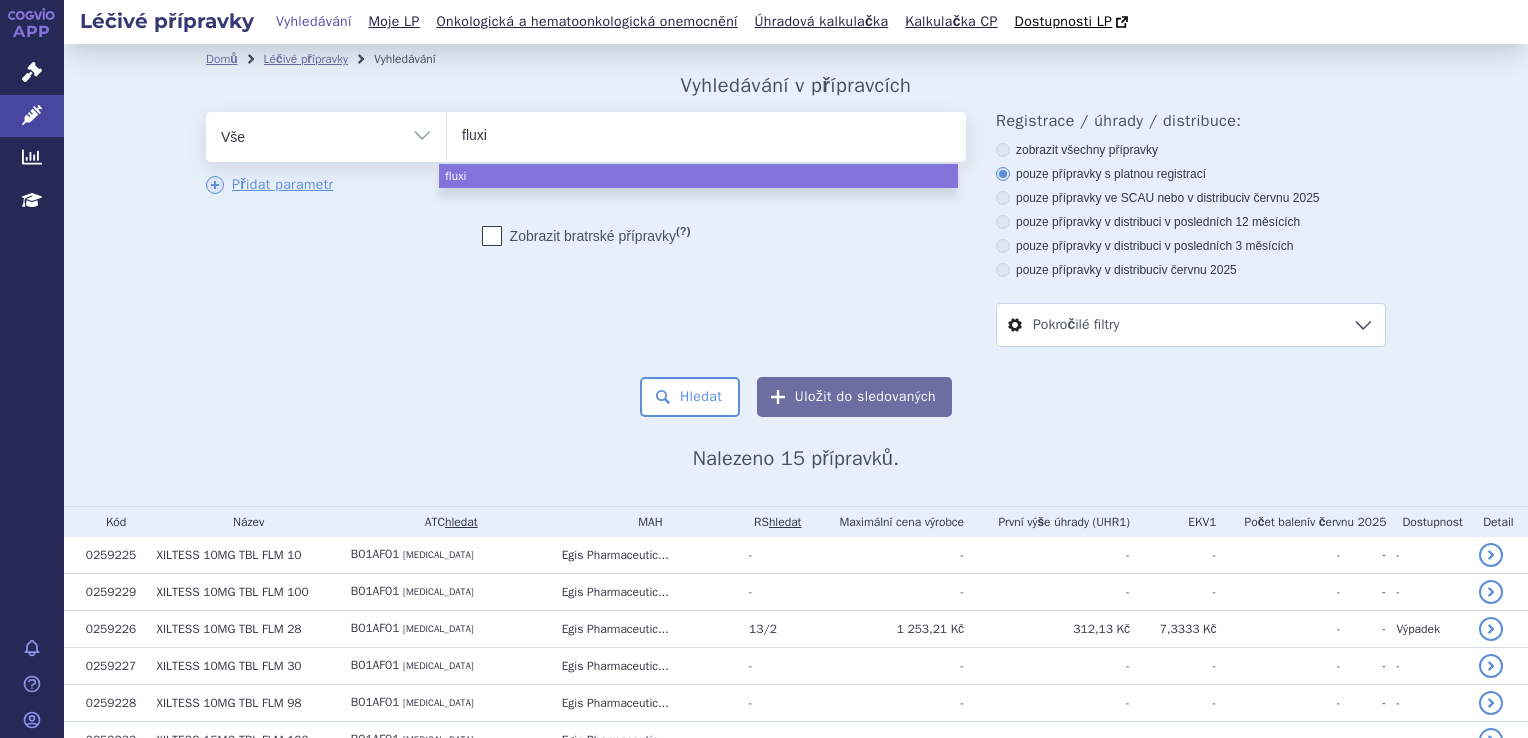 type on "fluxit" 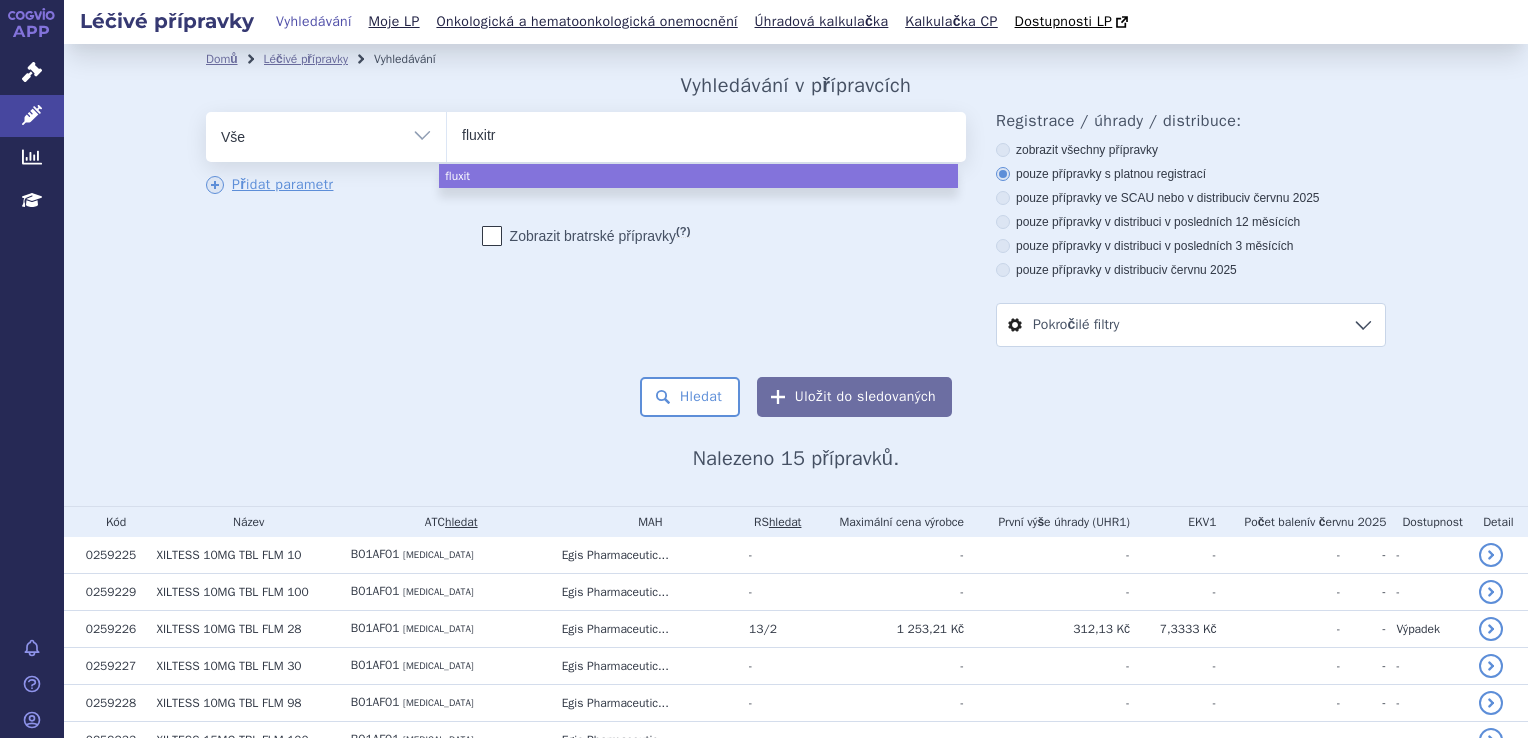 type on "fluxitra" 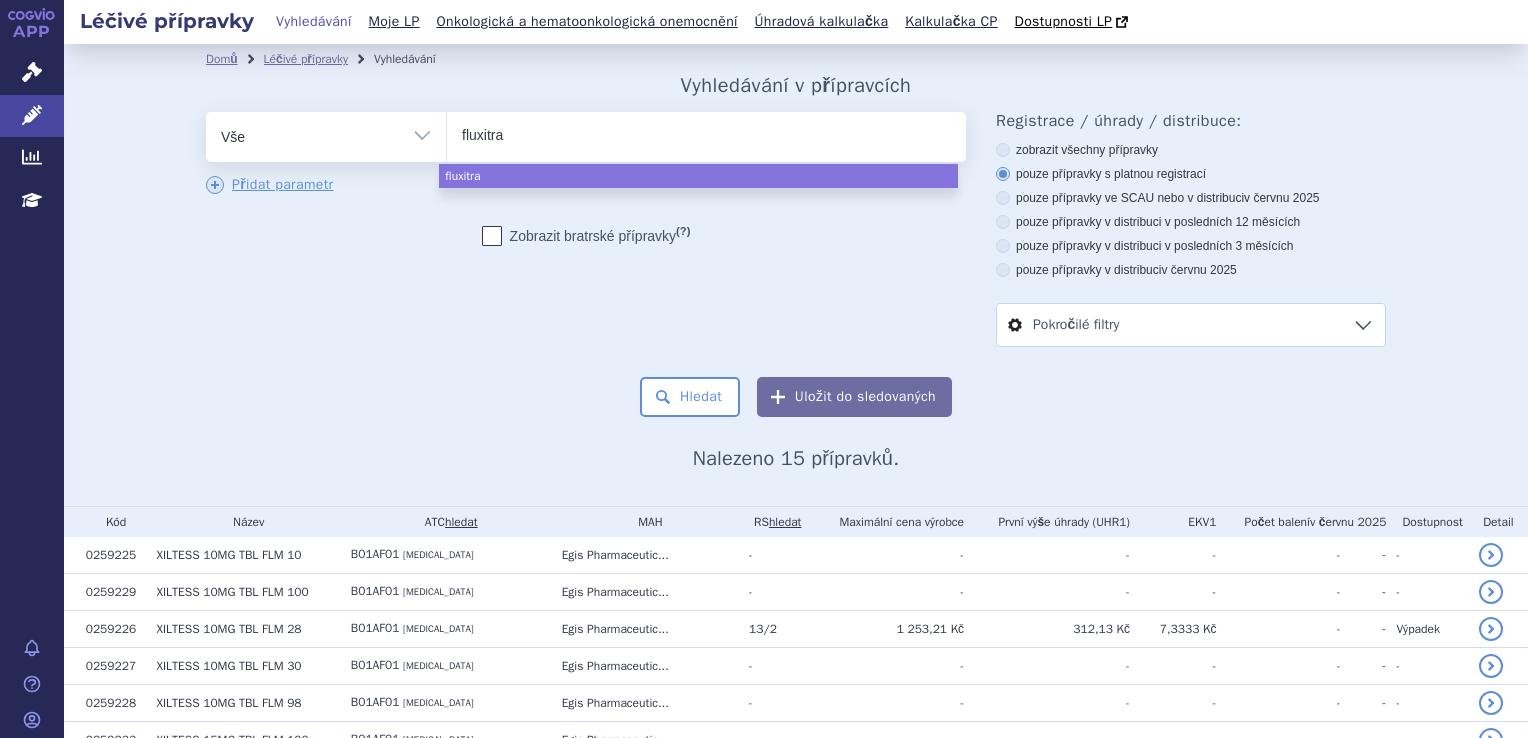 select on "fluxitra" 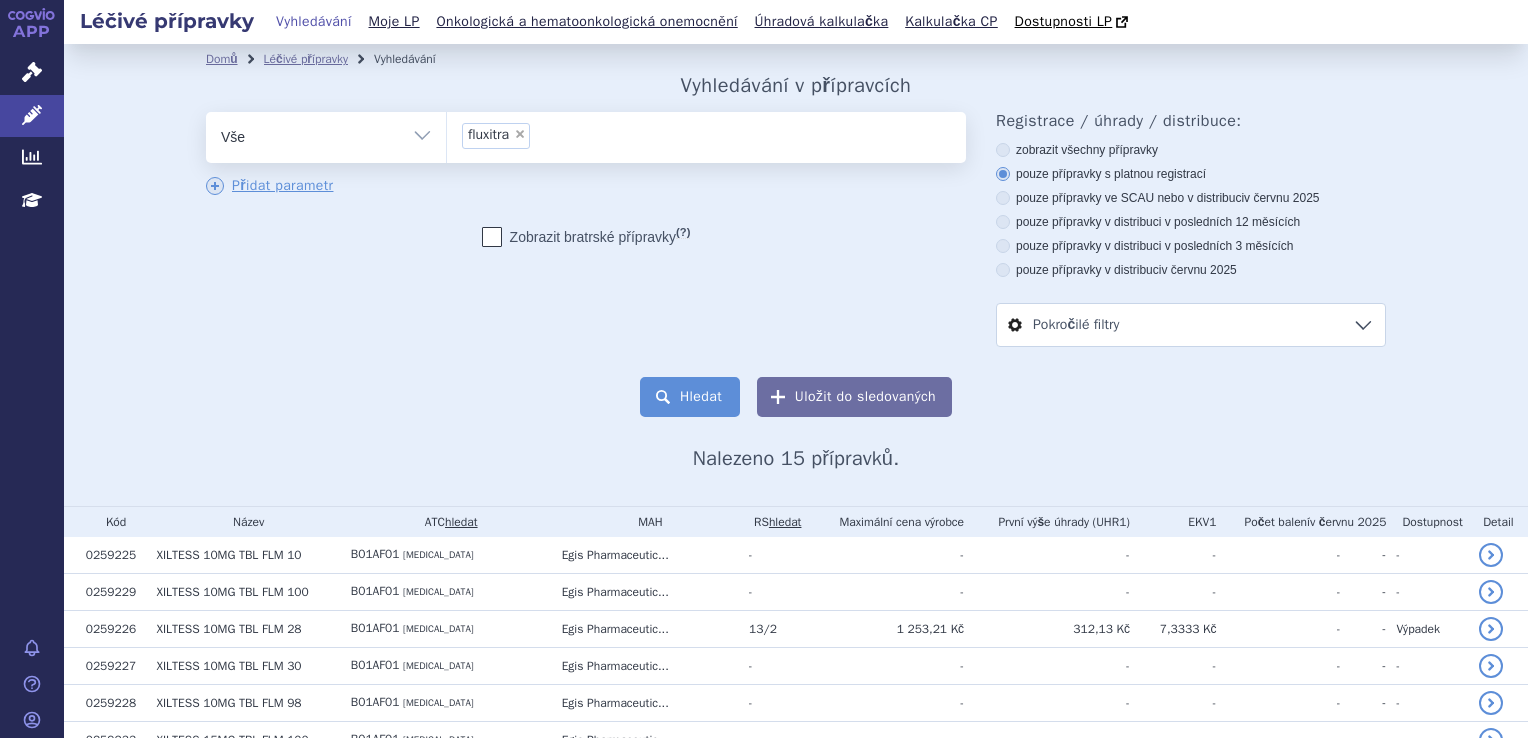 click on "Hledat" at bounding box center (690, 397) 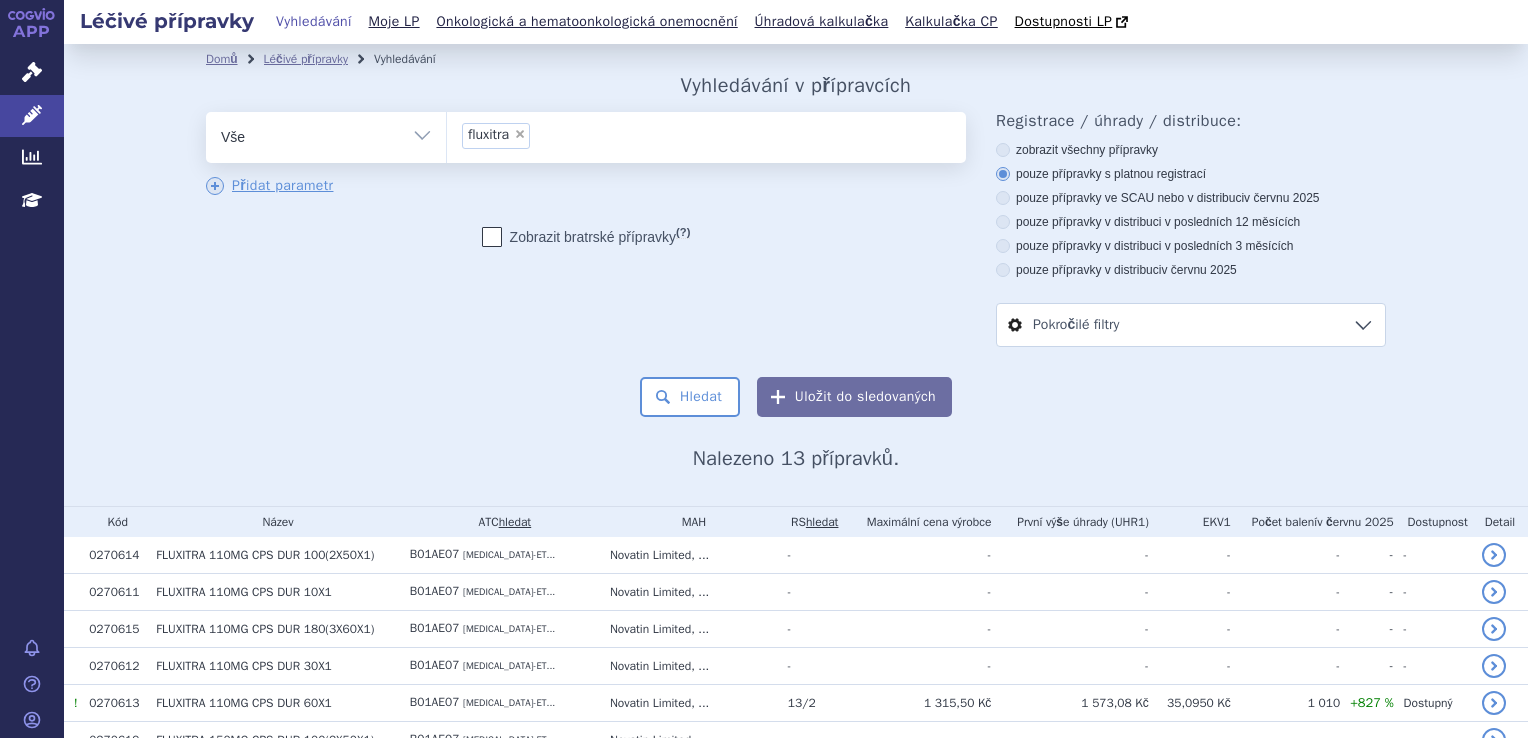 scroll, scrollTop: 0, scrollLeft: 0, axis: both 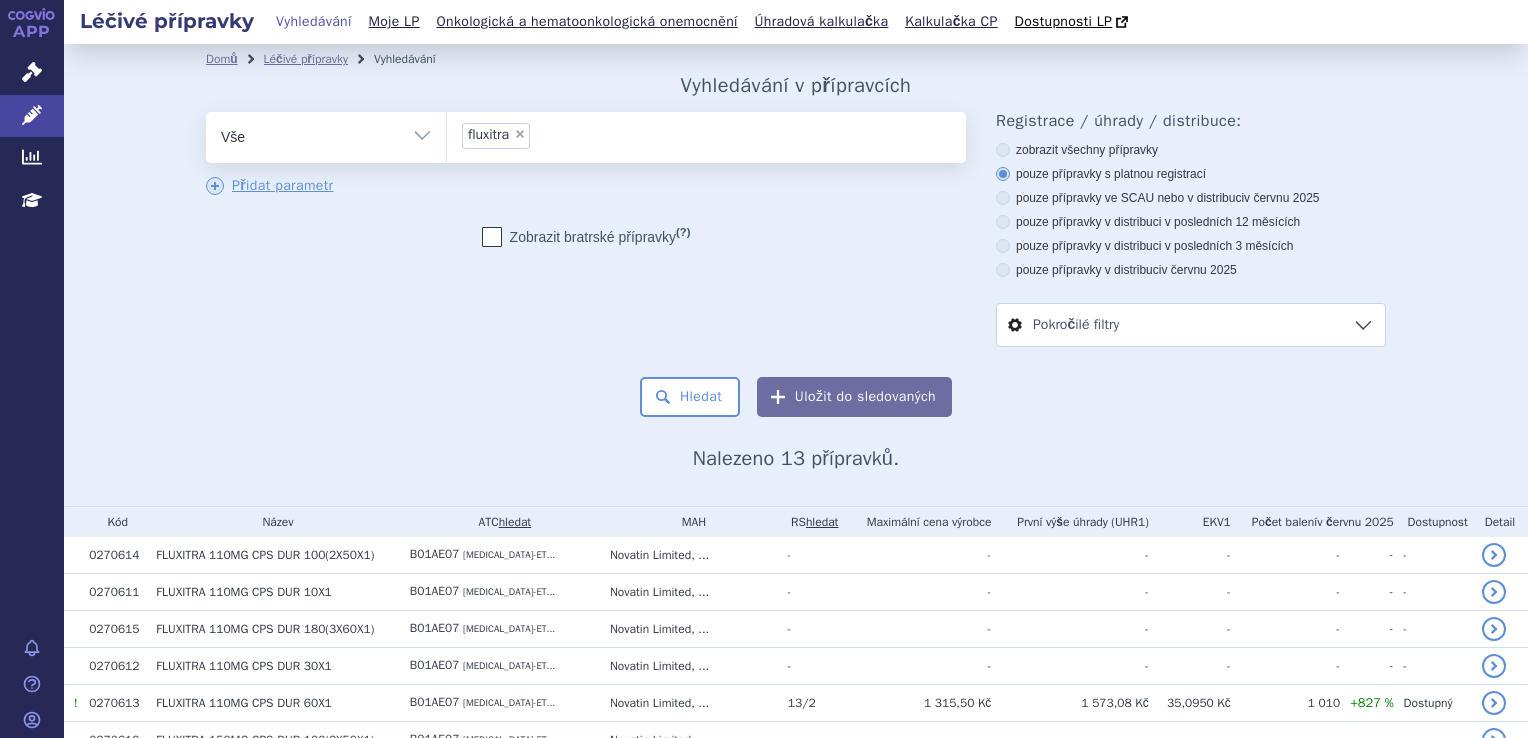 click on "×" at bounding box center (520, 134) 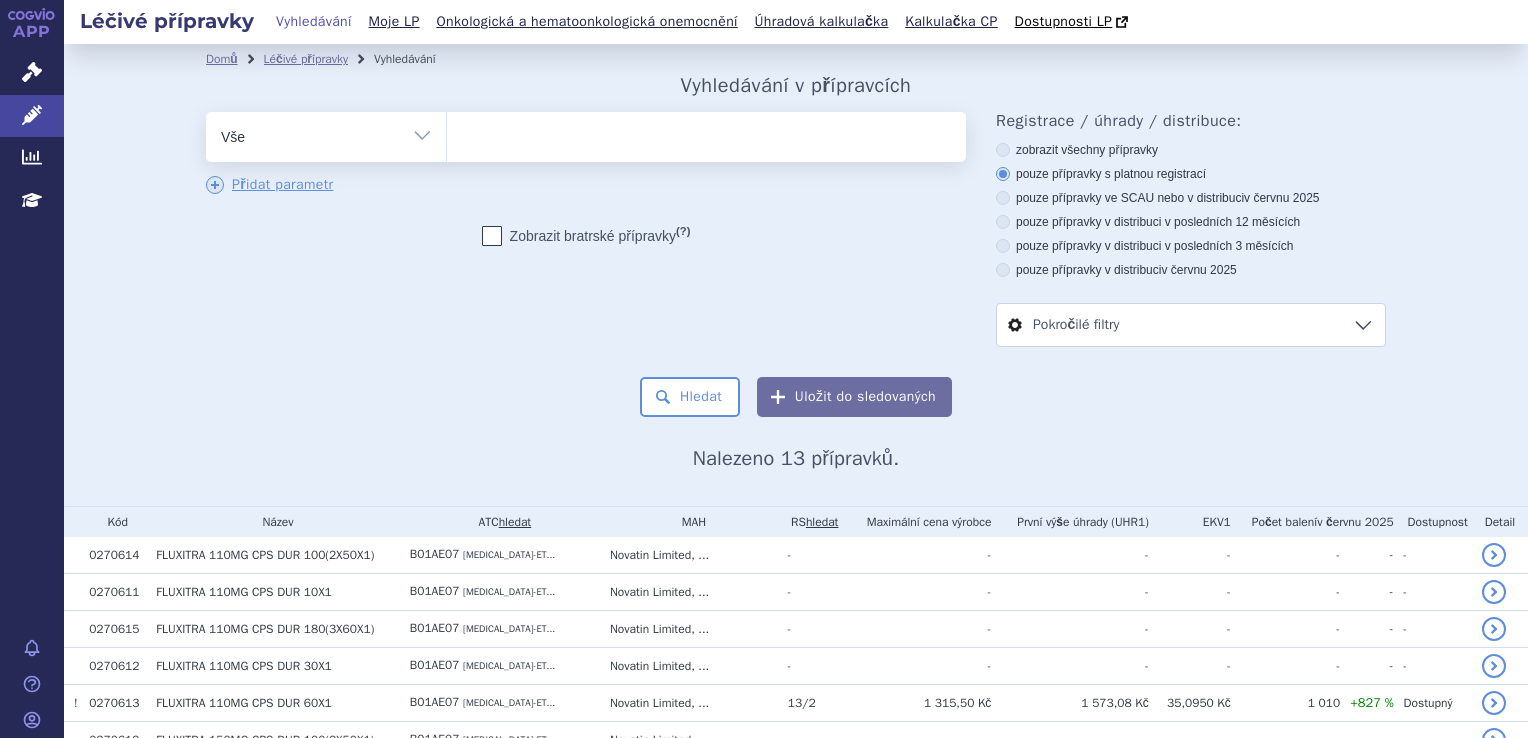 click at bounding box center (706, 133) 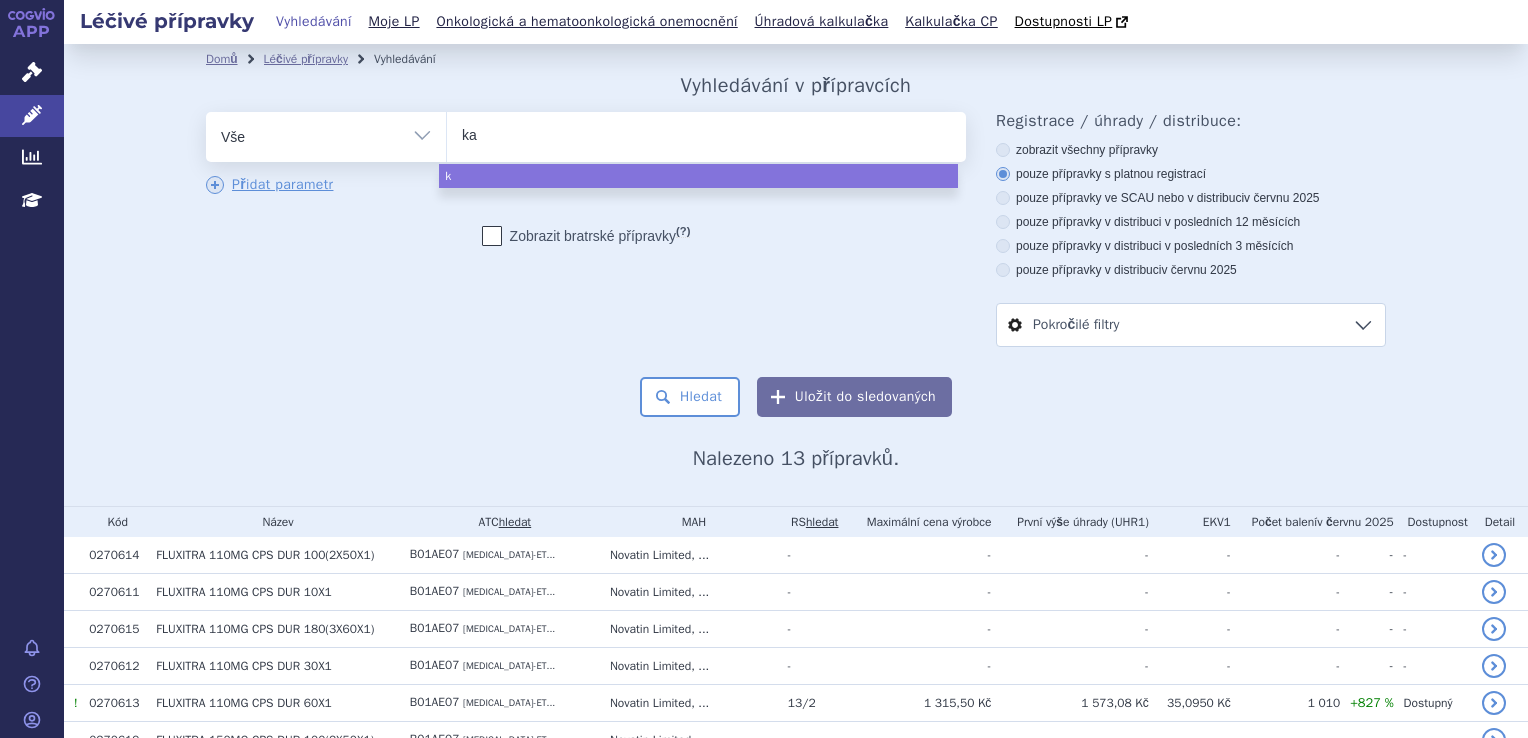 type on "kar" 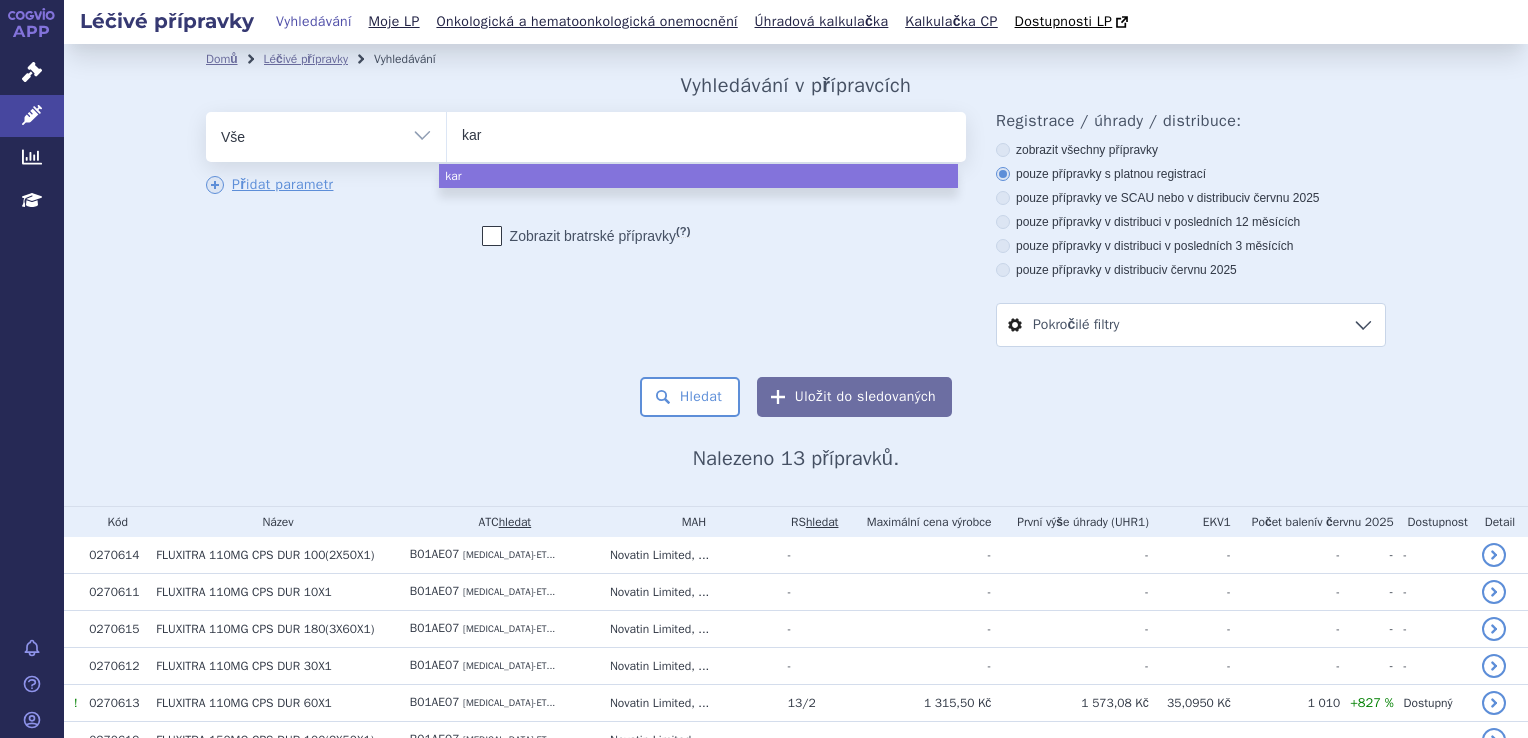 type on "kard" 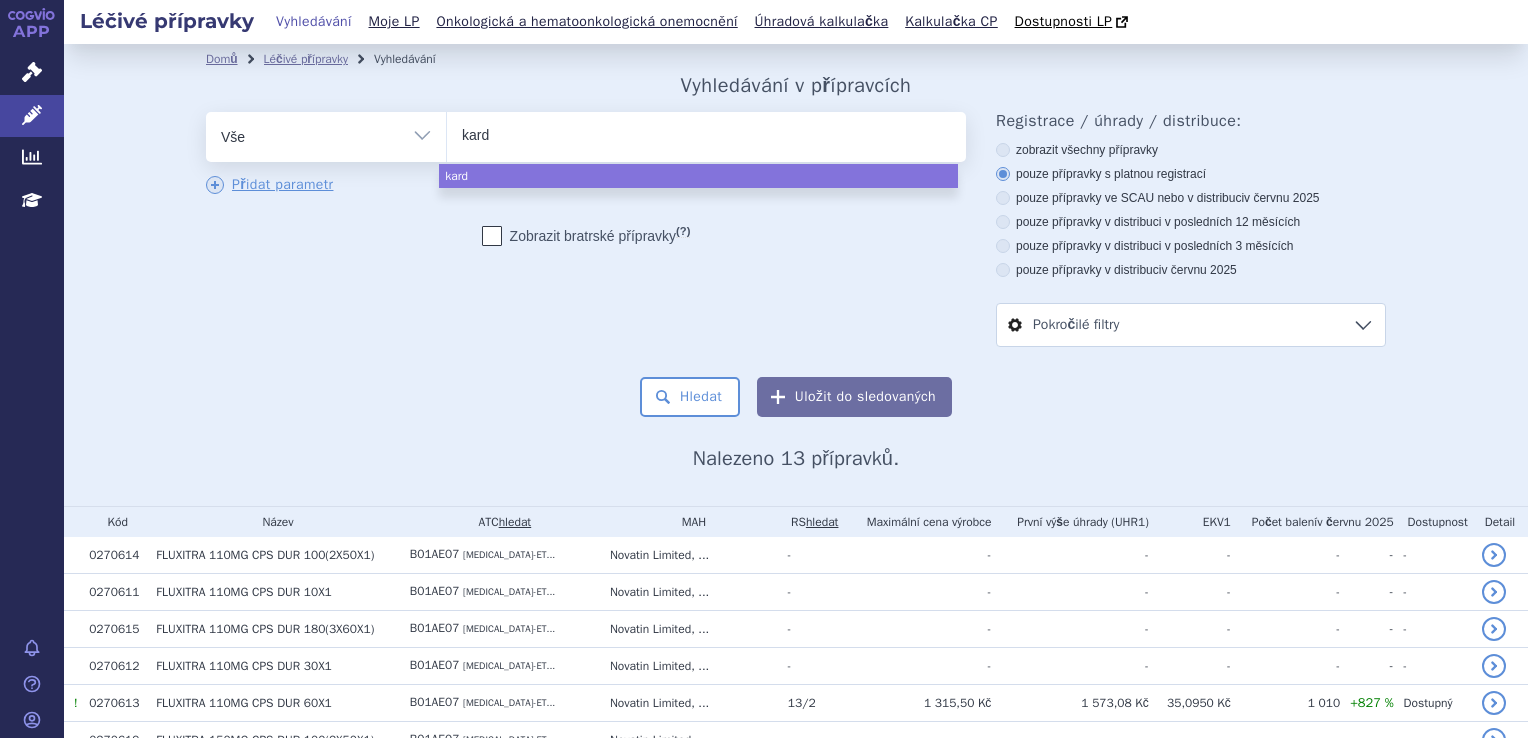 type on "karda" 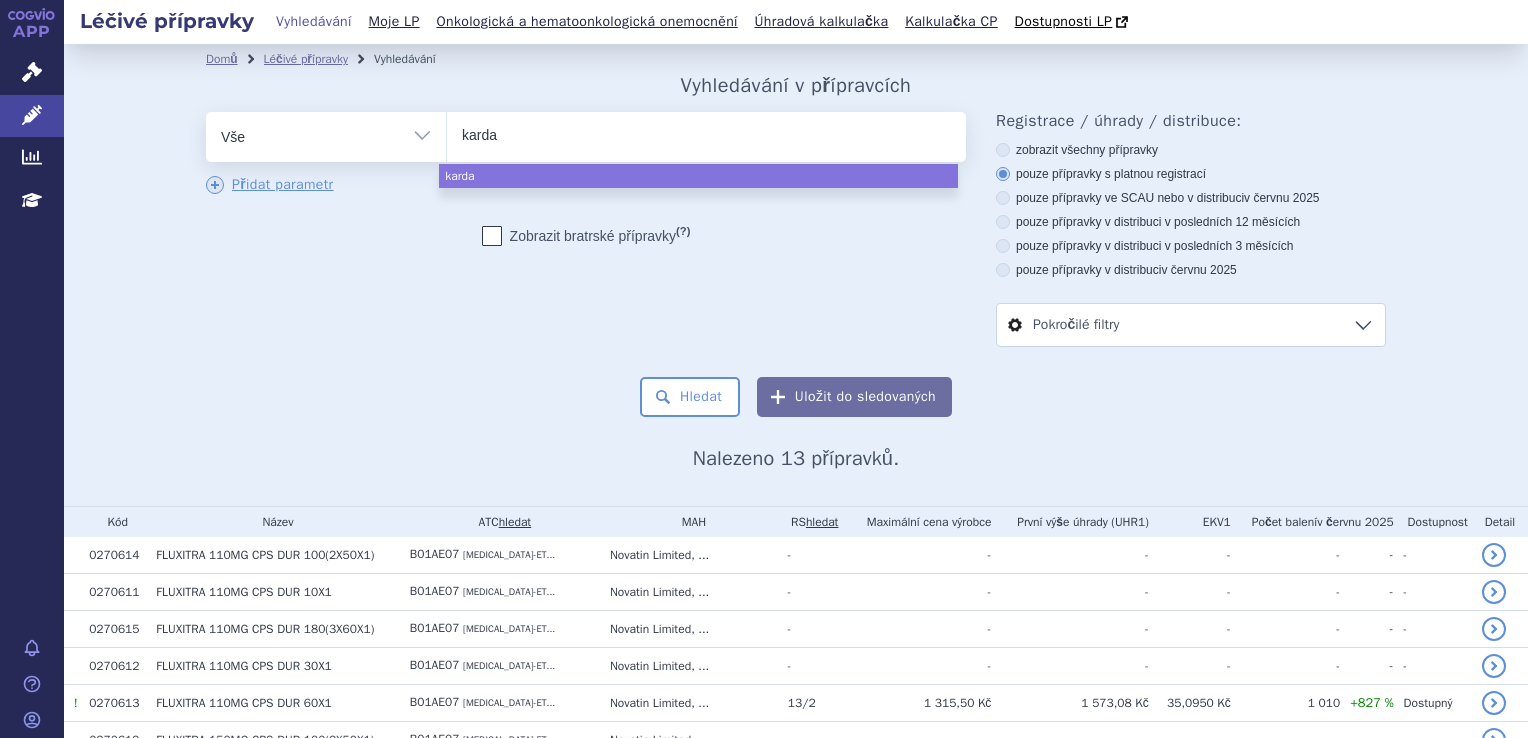 type on "kardat" 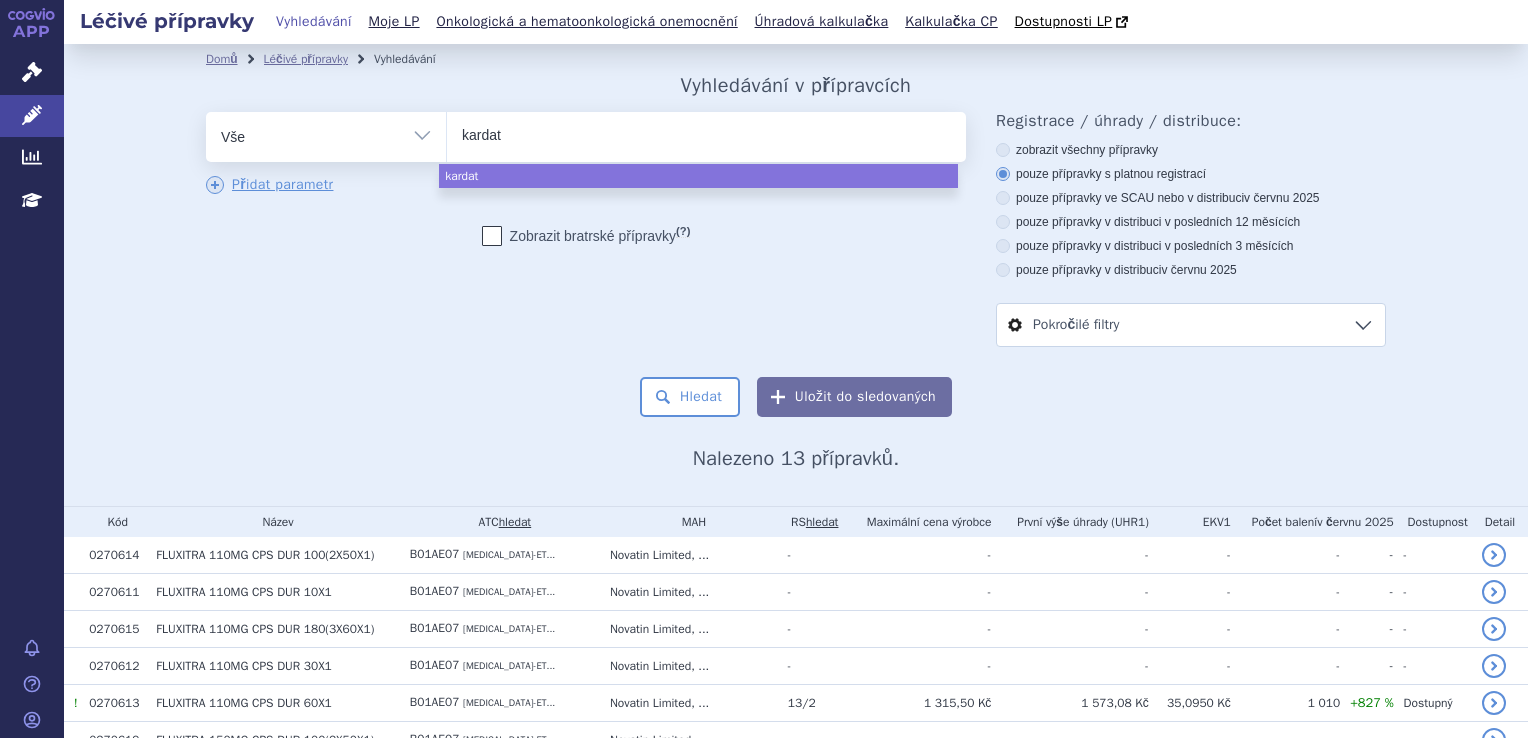 type on "kardatu" 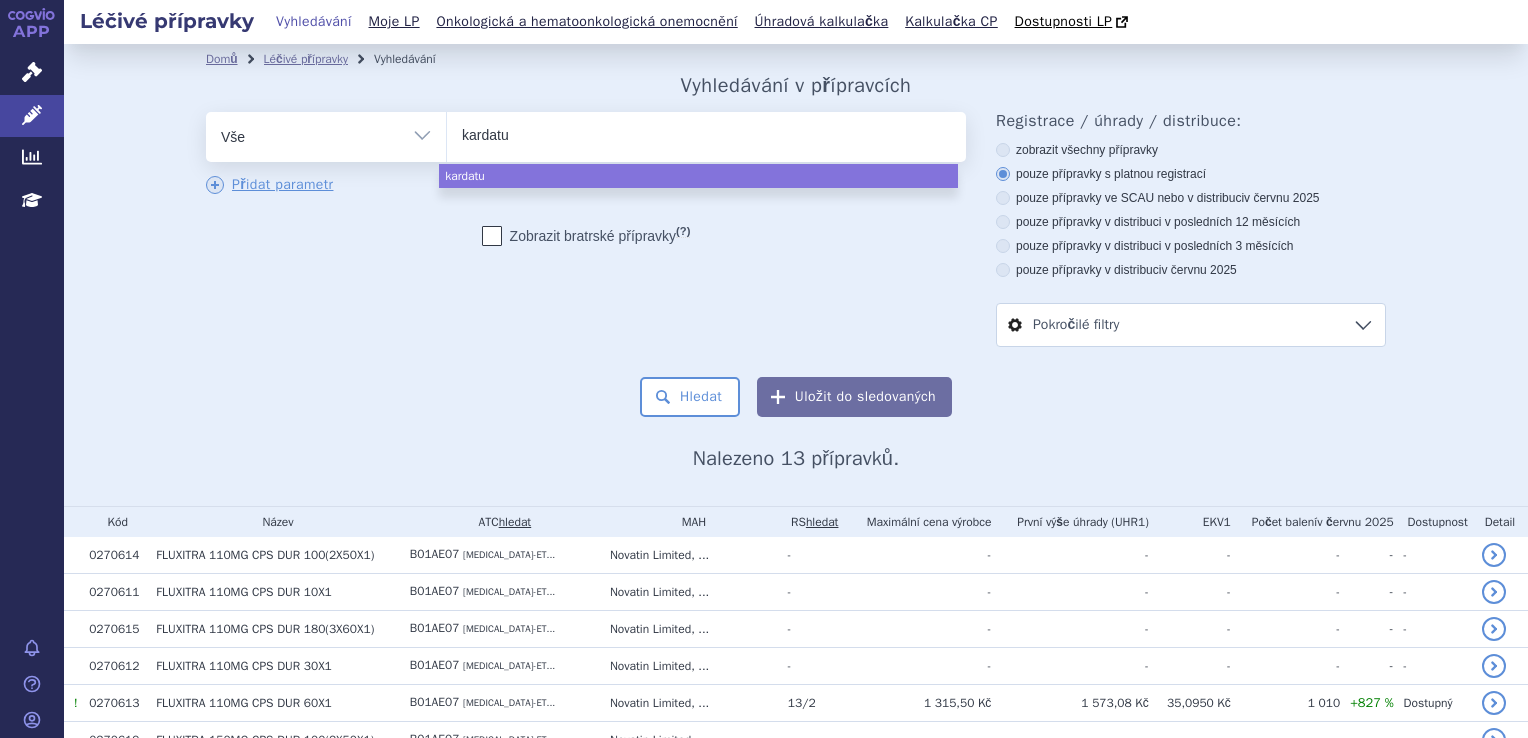 type on "kardatux" 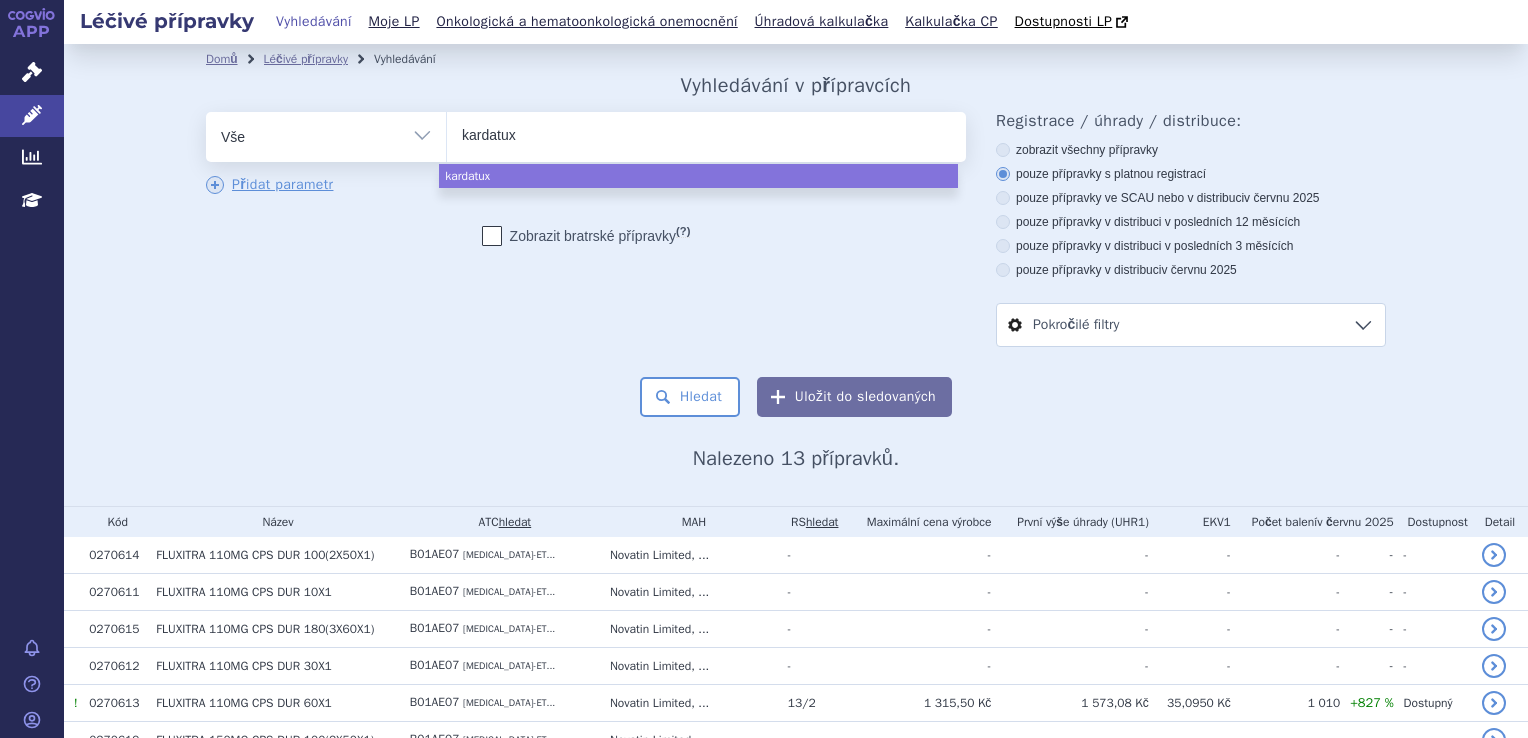 type on "kardatuxa" 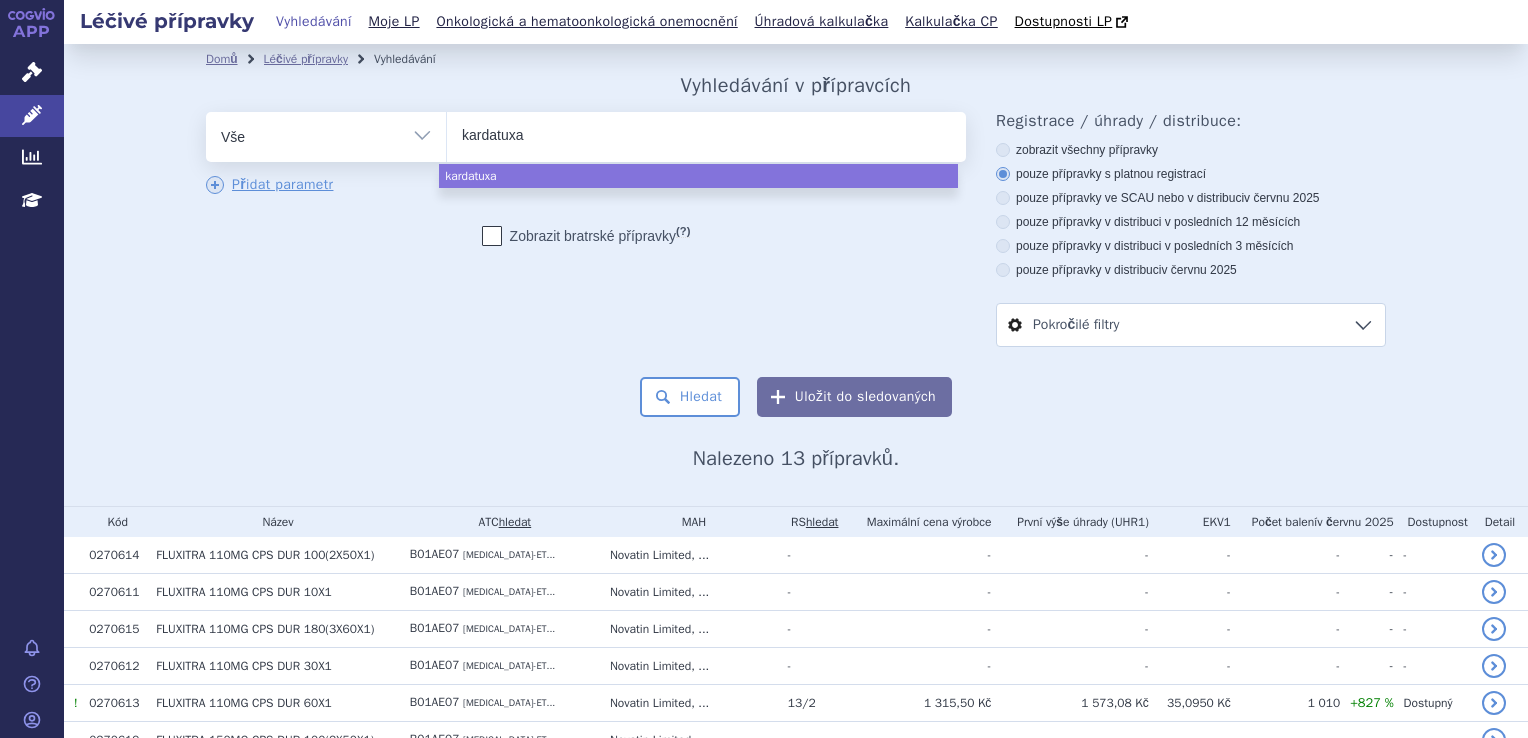 type on "kardatuxan" 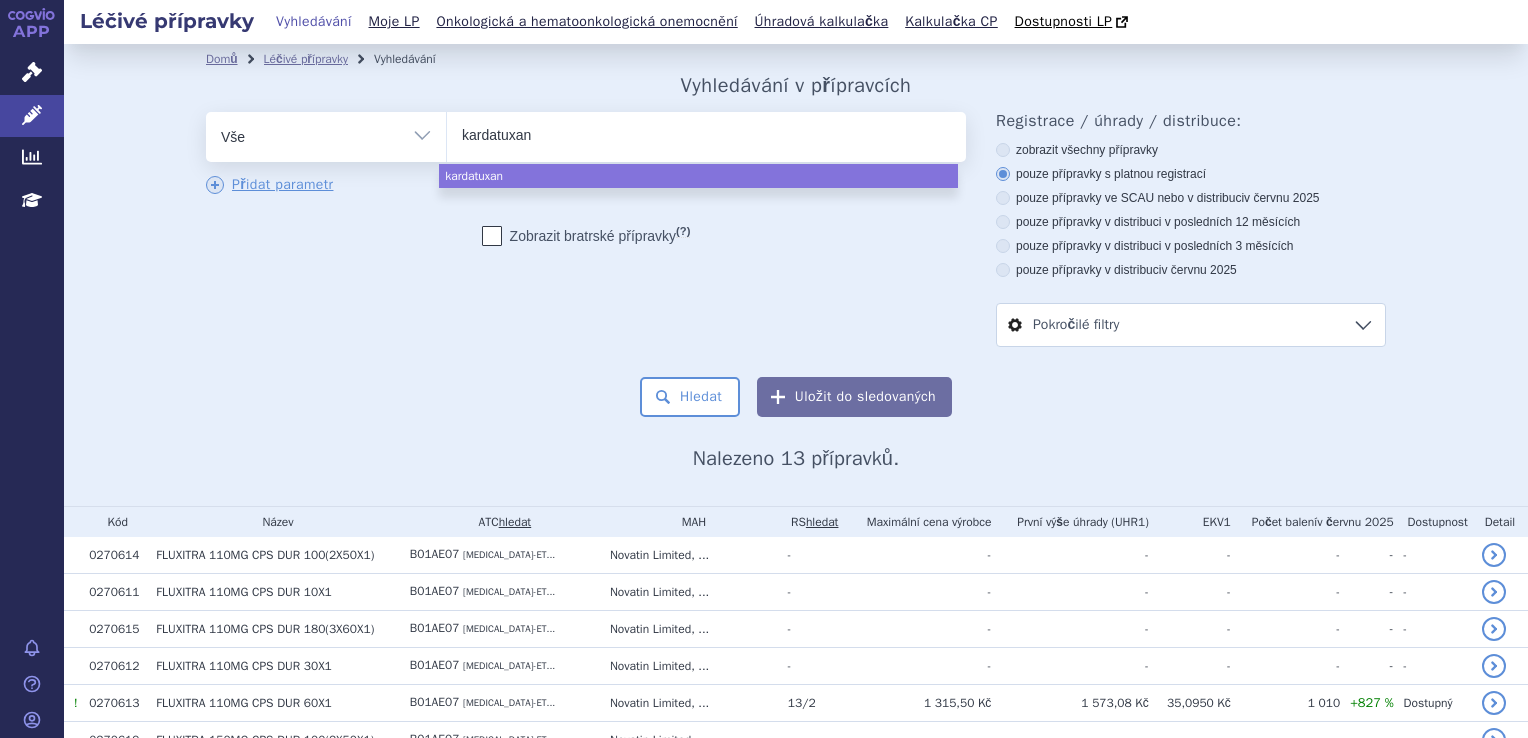 select on "kardatuxan" 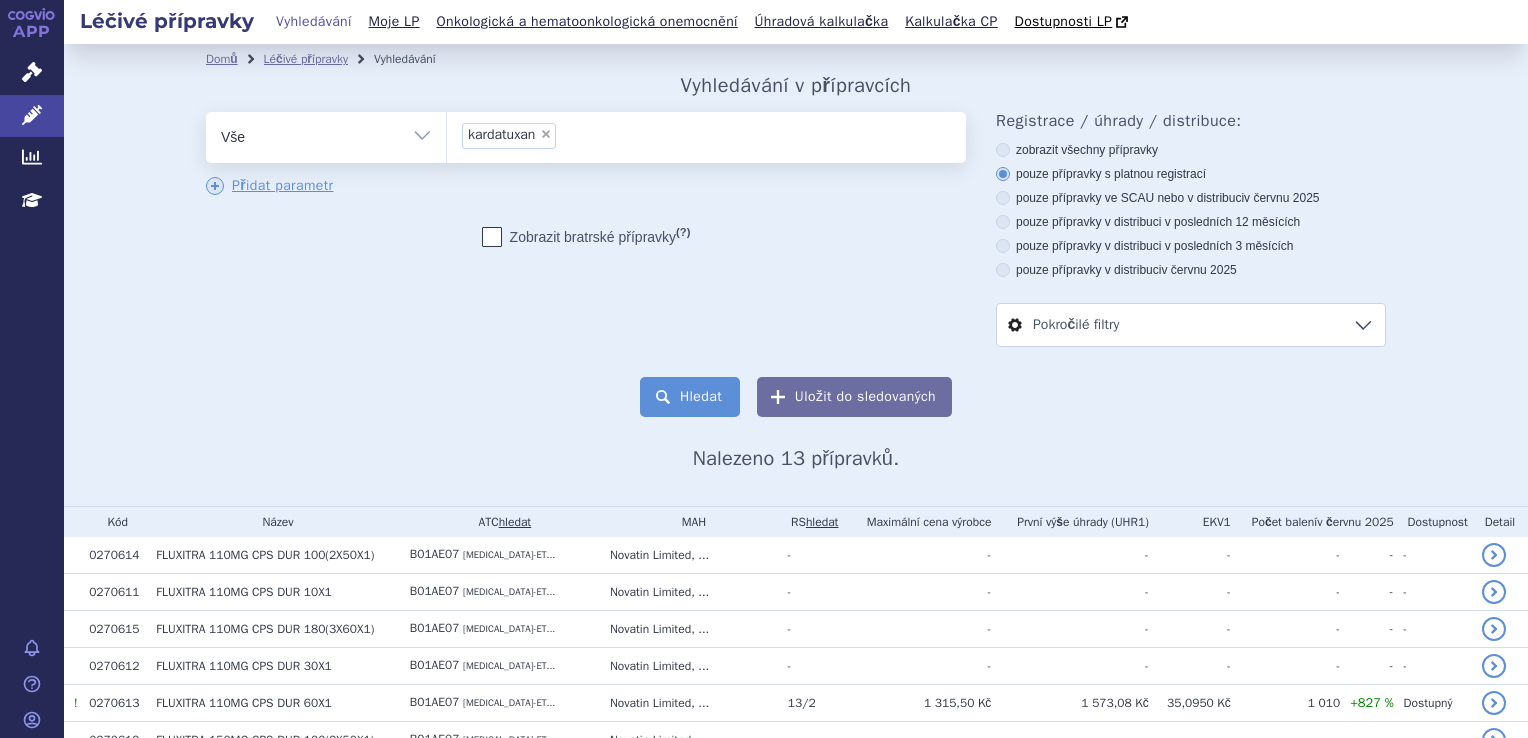 click on "Hledat" at bounding box center [690, 397] 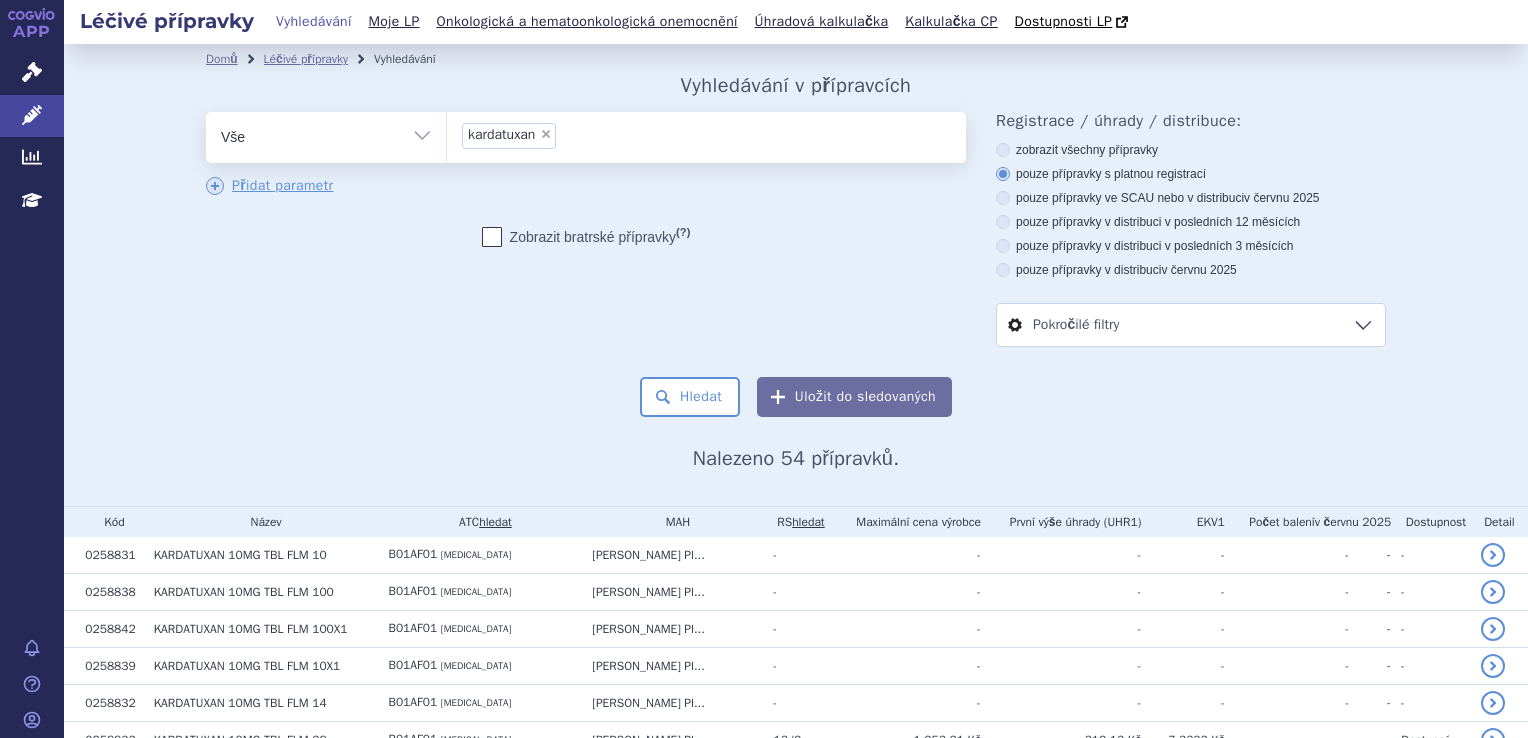 scroll, scrollTop: 0, scrollLeft: 0, axis: both 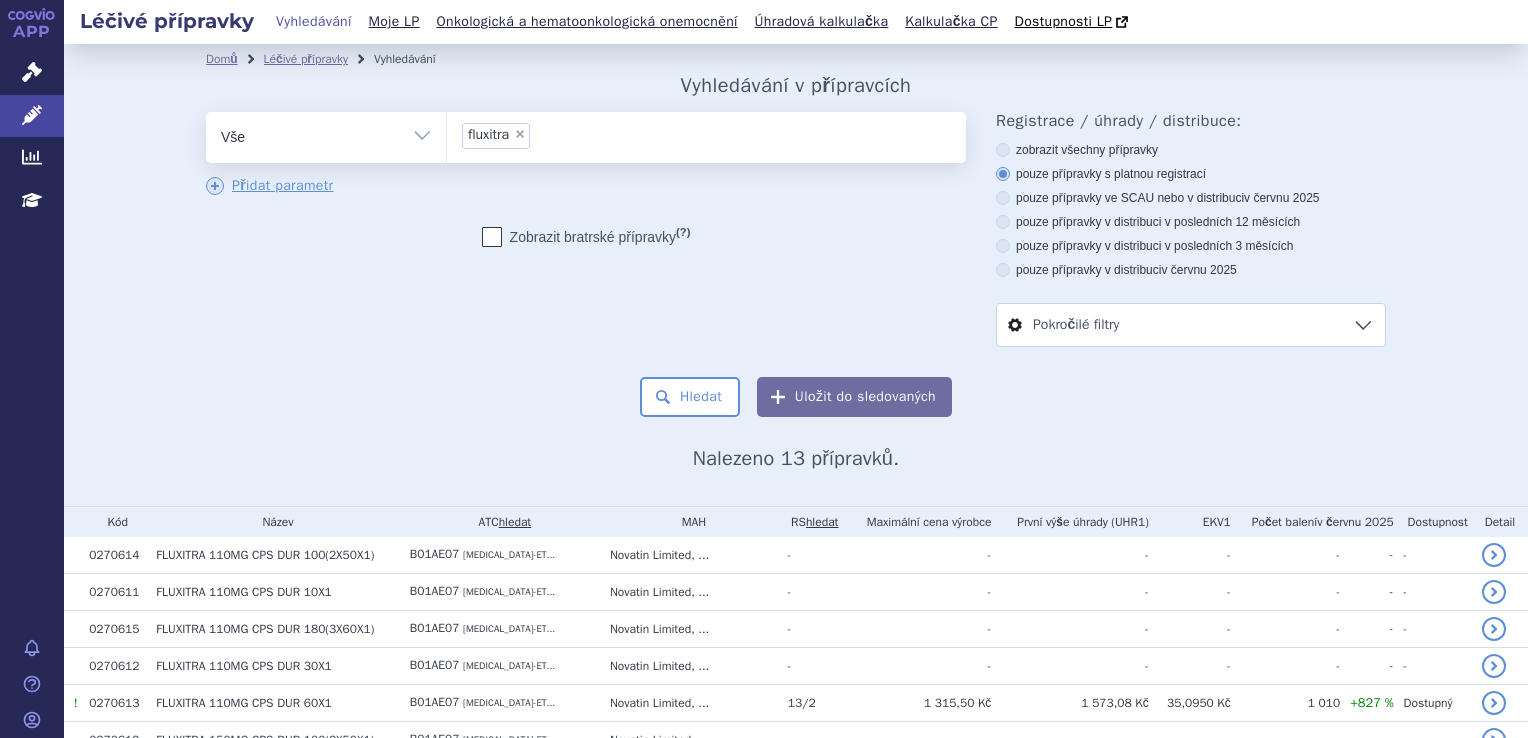 select 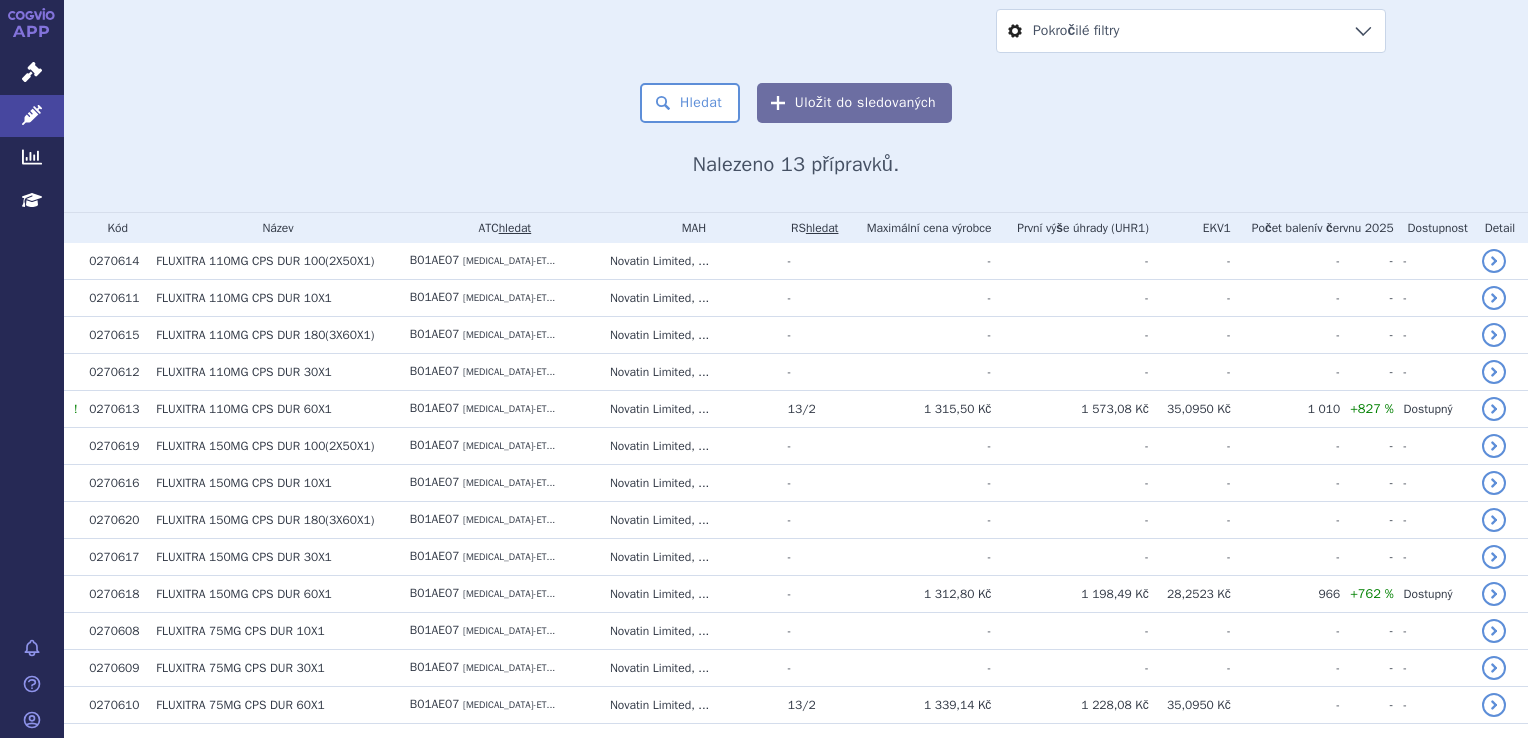 scroll, scrollTop: 300, scrollLeft: 0, axis: vertical 